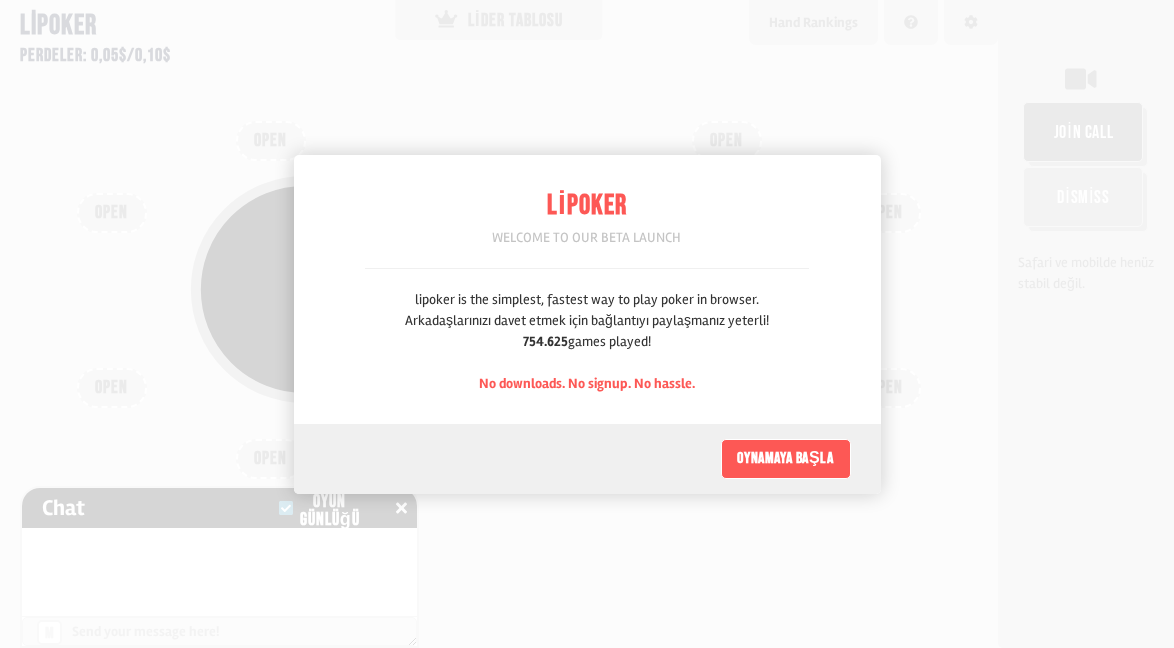 scroll, scrollTop: 0, scrollLeft: 0, axis: both 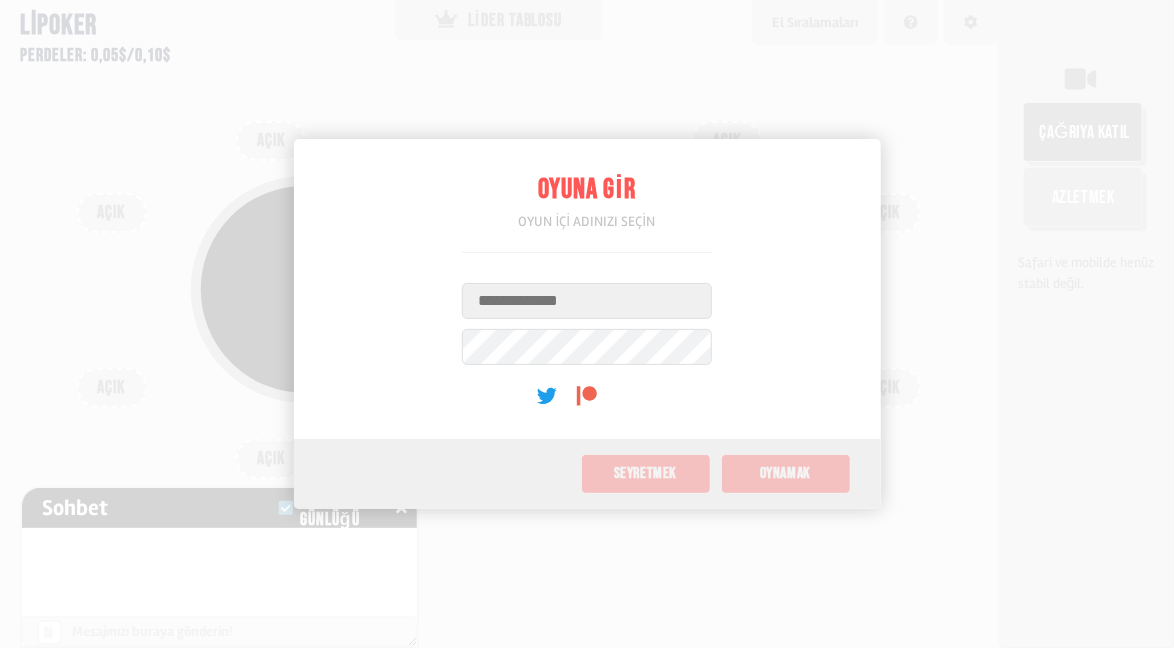 click on "Kullanıcı adı" at bounding box center [587, 301] 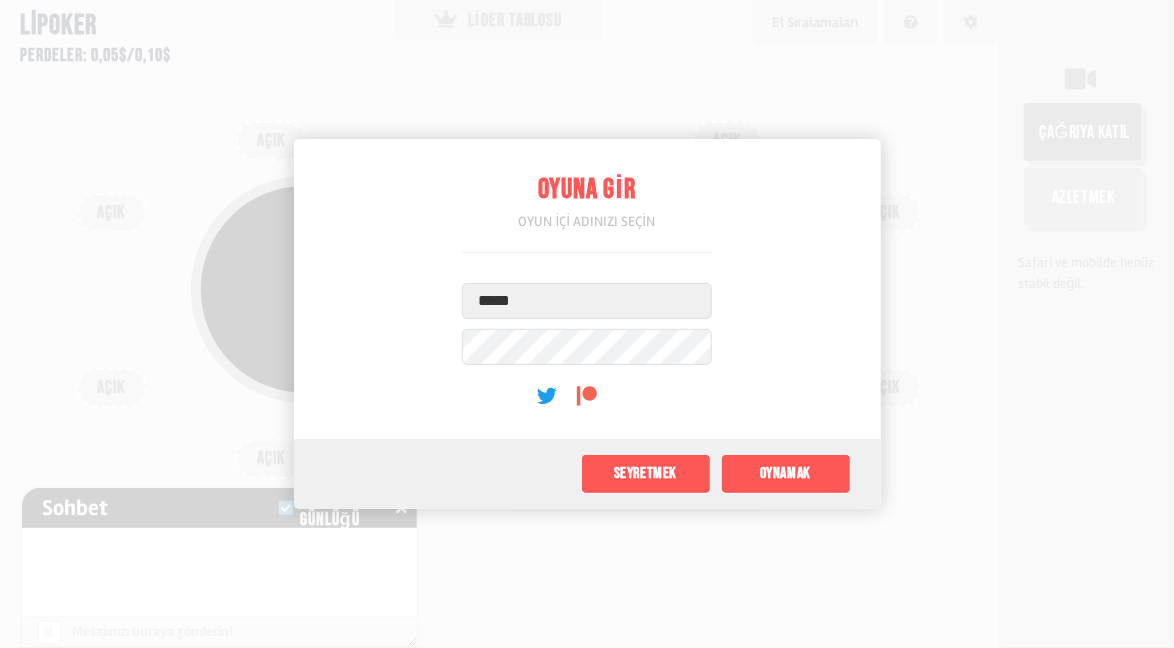 type on "*****" 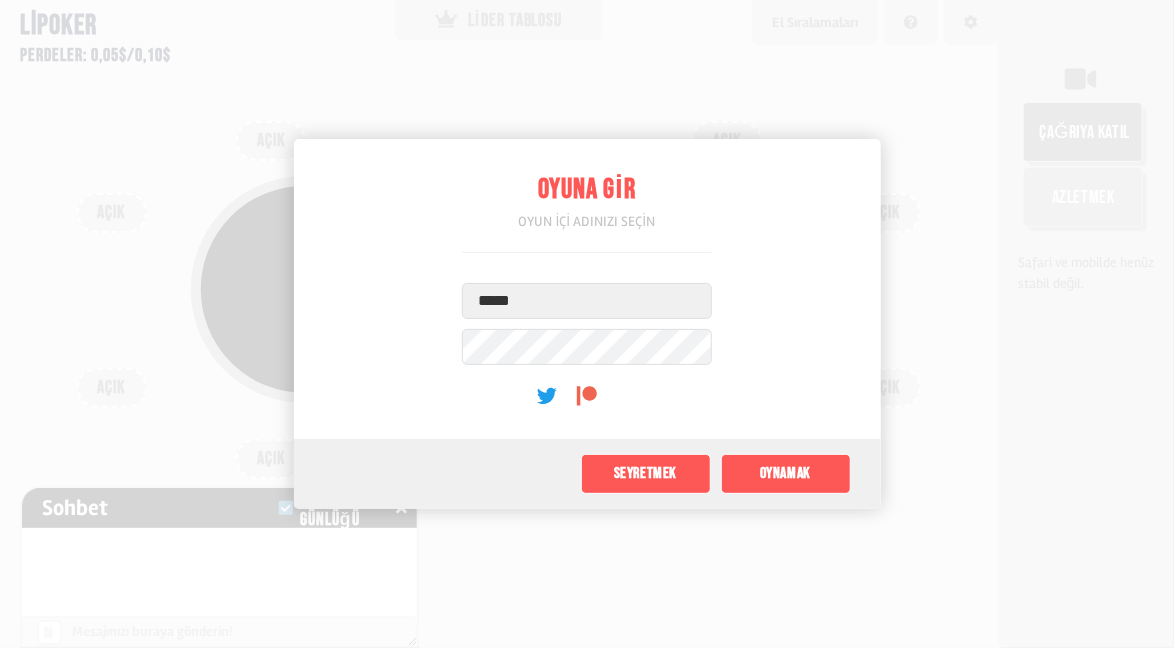 click on "Oynamak" at bounding box center [785, 473] 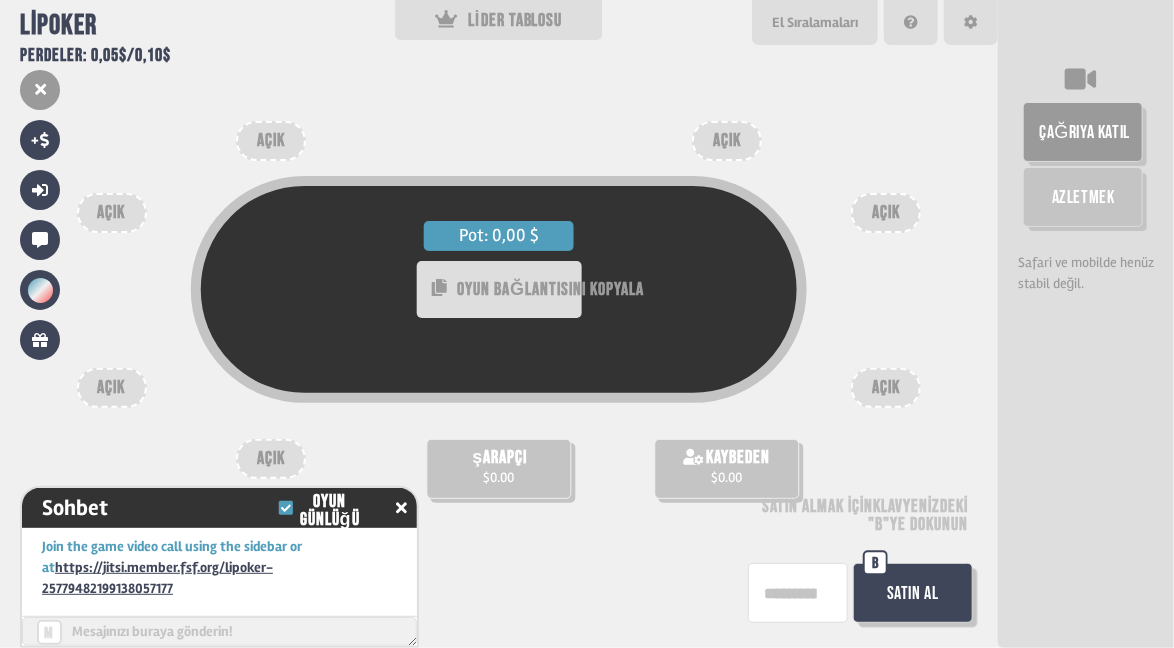 scroll, scrollTop: 42, scrollLeft: 0, axis: vertical 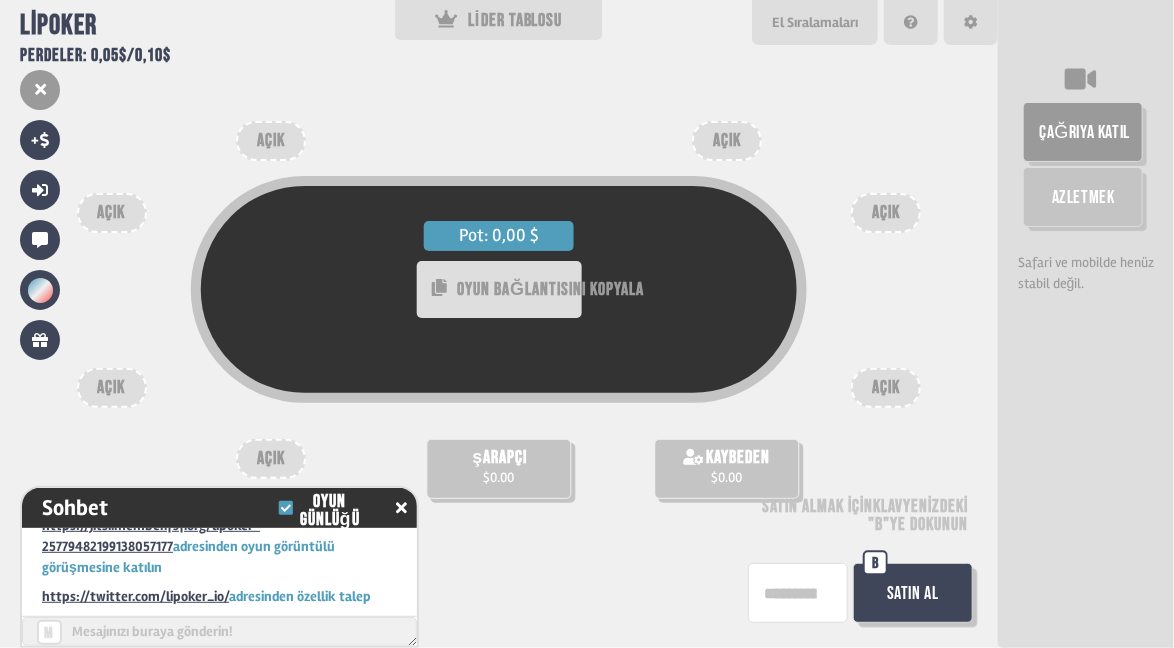 click on "Satın Al" at bounding box center (913, 593) 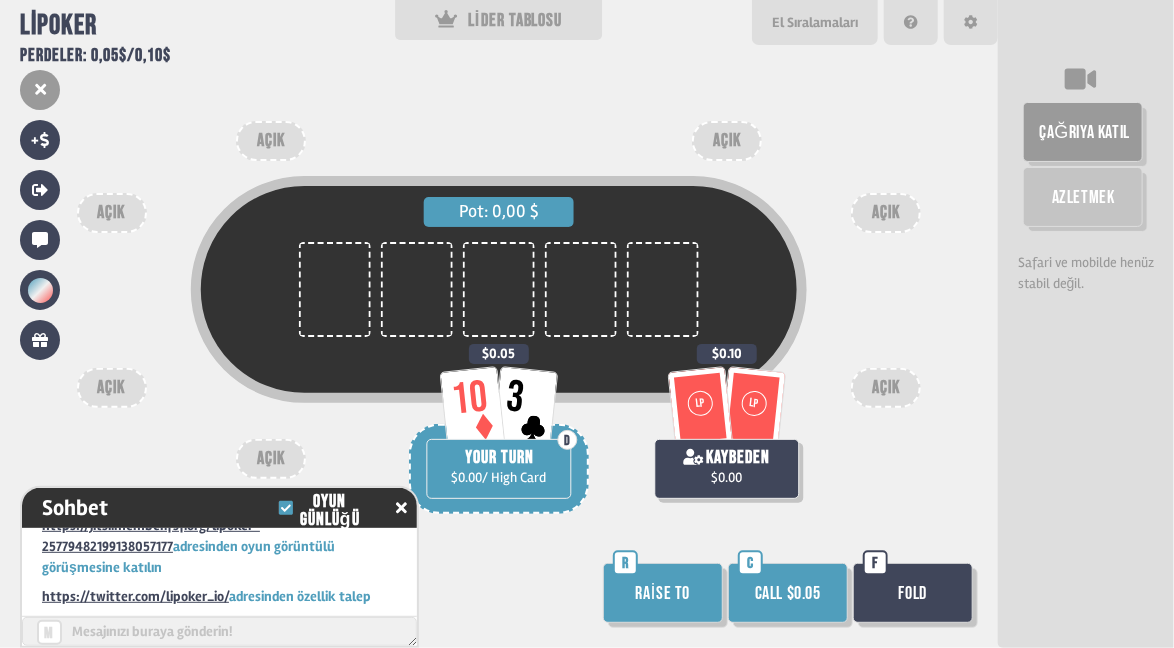 scroll, scrollTop: 146, scrollLeft: 0, axis: vertical 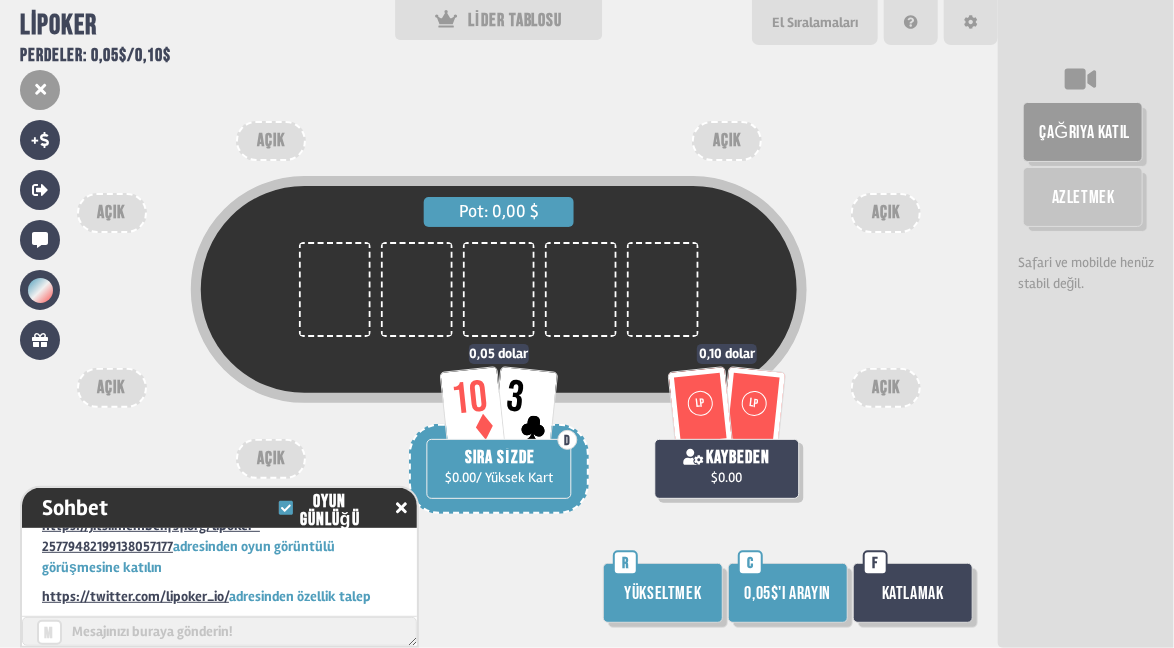 click on "0,05$'ı arayın" at bounding box center [788, 593] 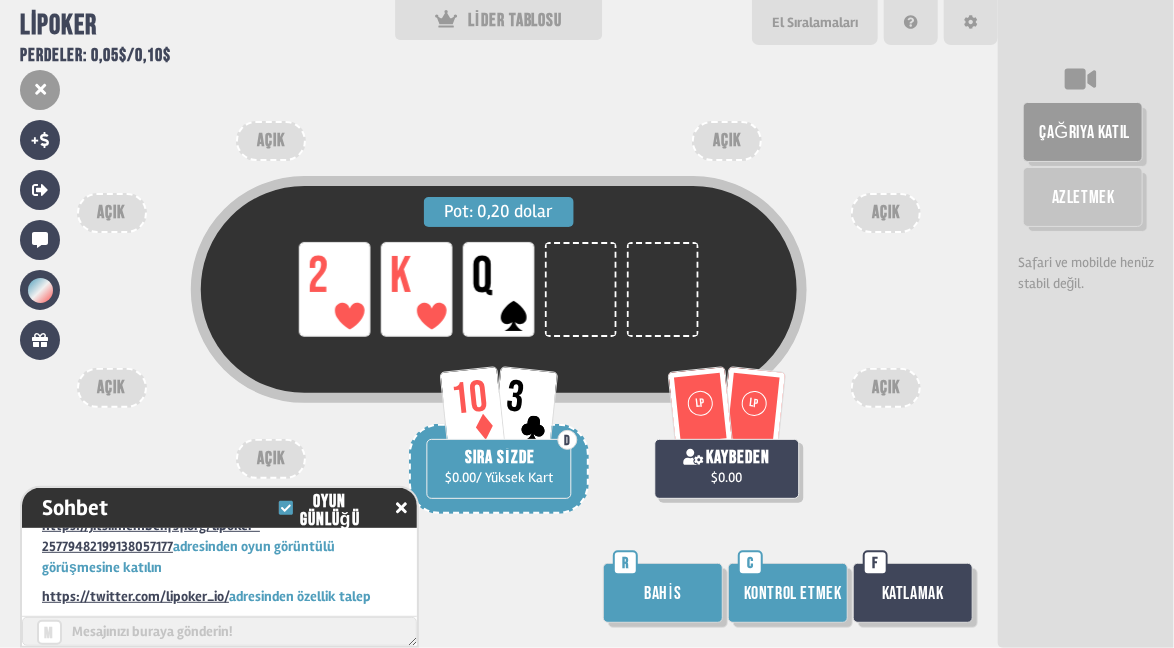 click on "Kontrol etmek" at bounding box center [793, 593] 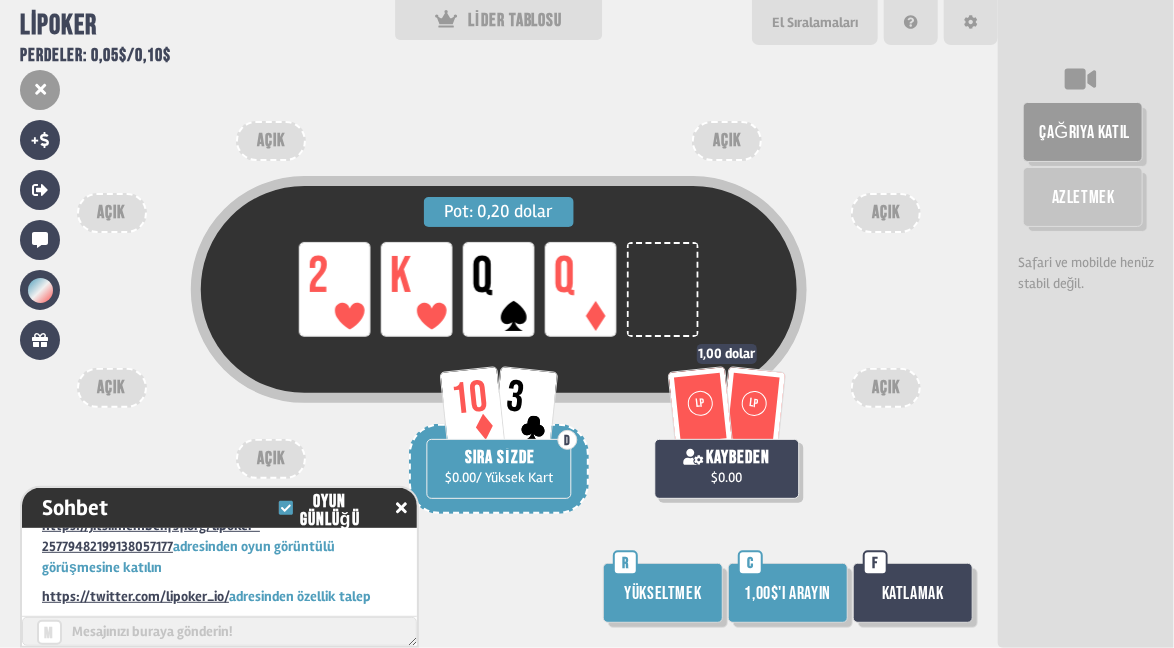 click on "1,00$'ı arayın" at bounding box center (788, 593) 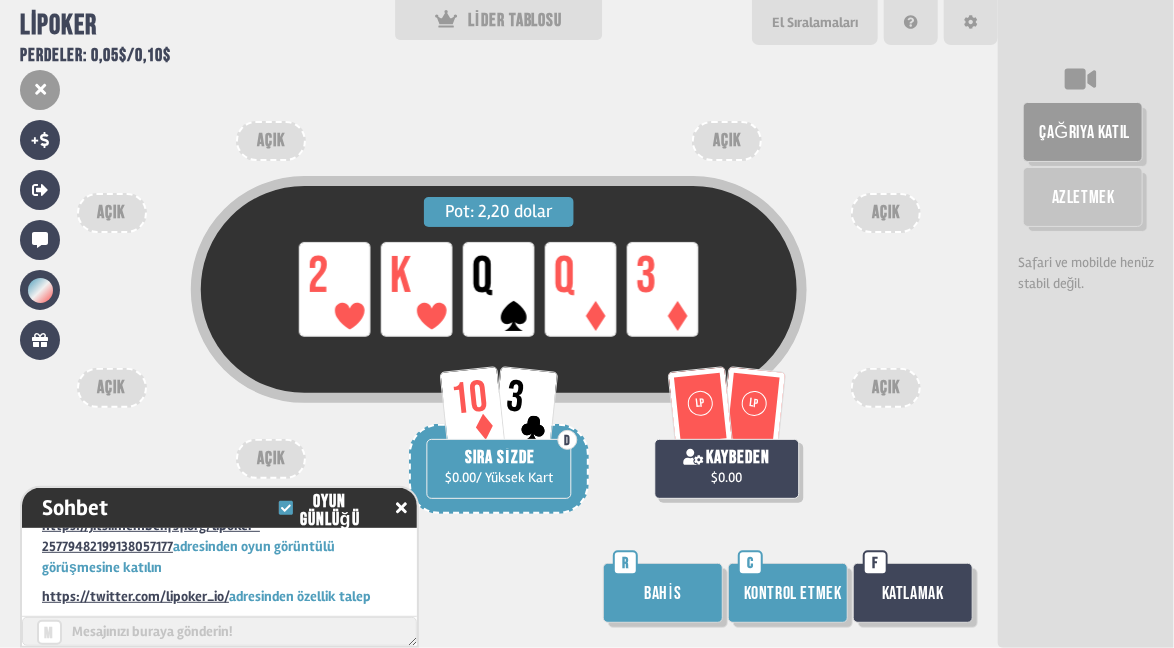 click on "Bahis" at bounding box center (663, 593) 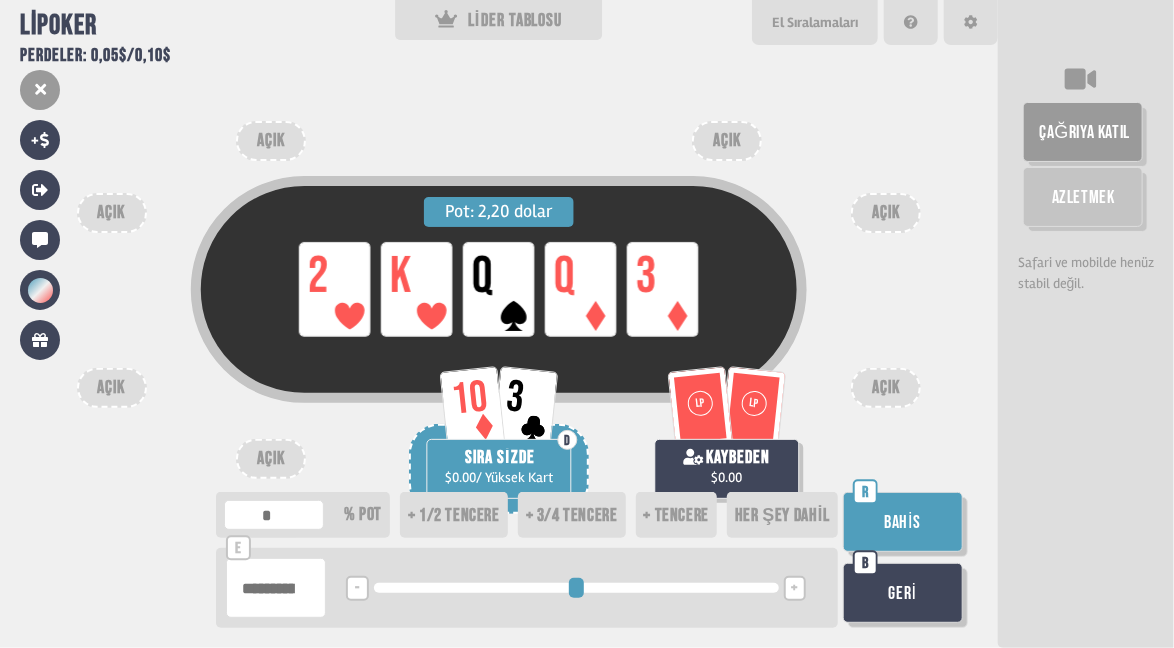 click on "HER ŞEY DAHİL" at bounding box center [782, 515] 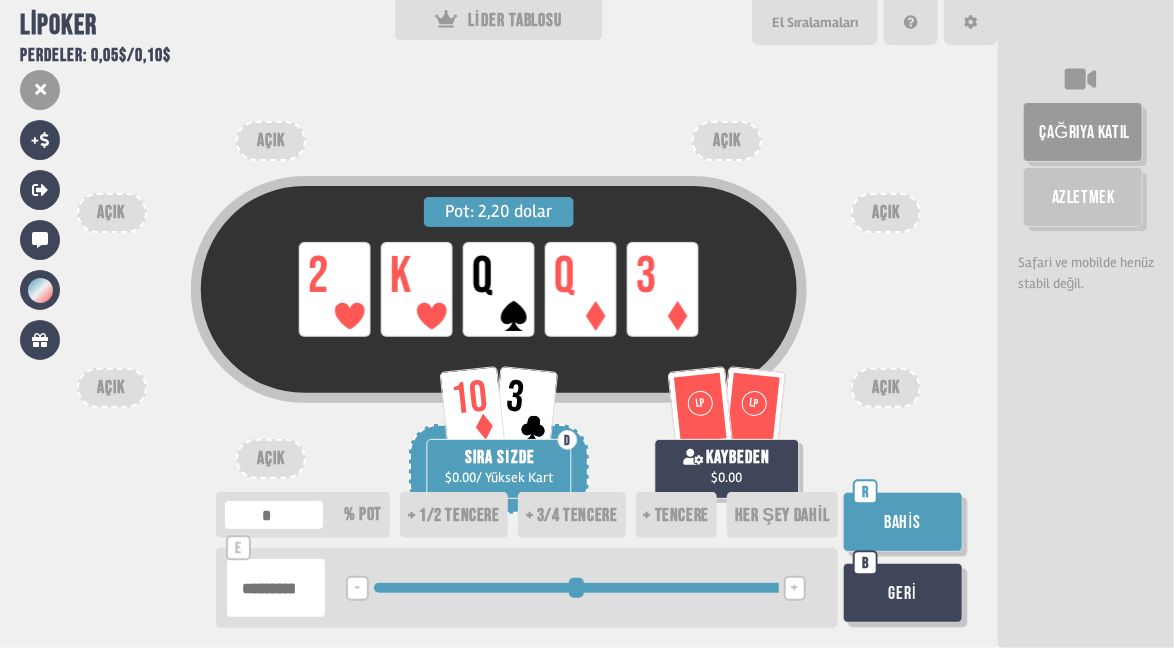 click on "+ tencere" at bounding box center [676, 515] 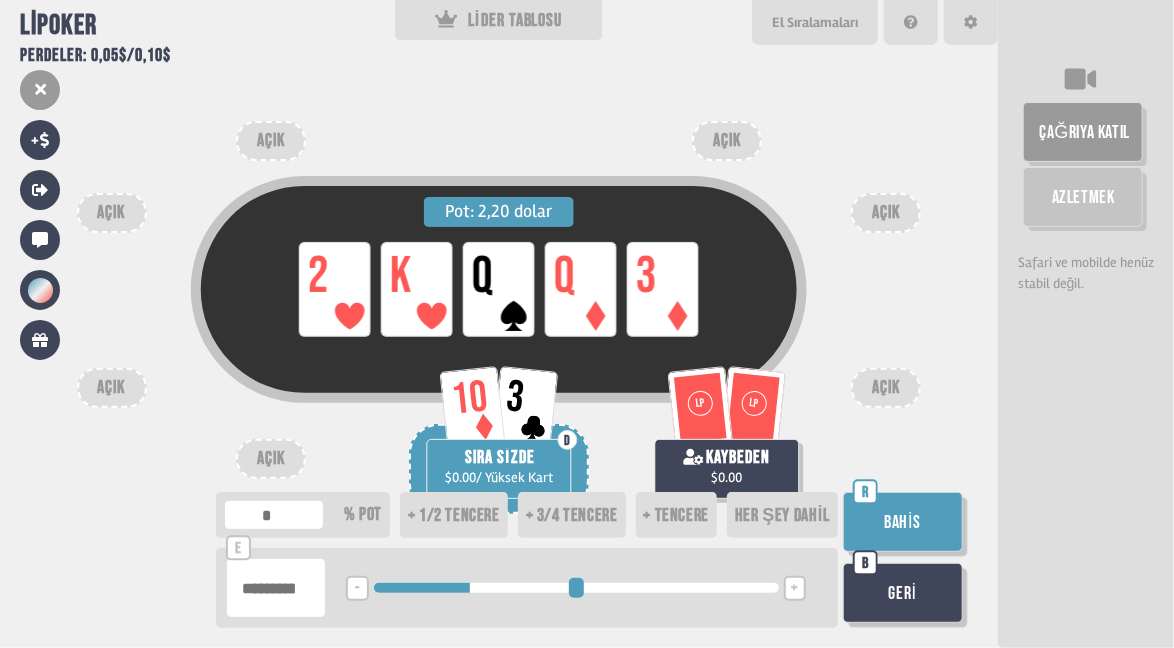 type on "***" 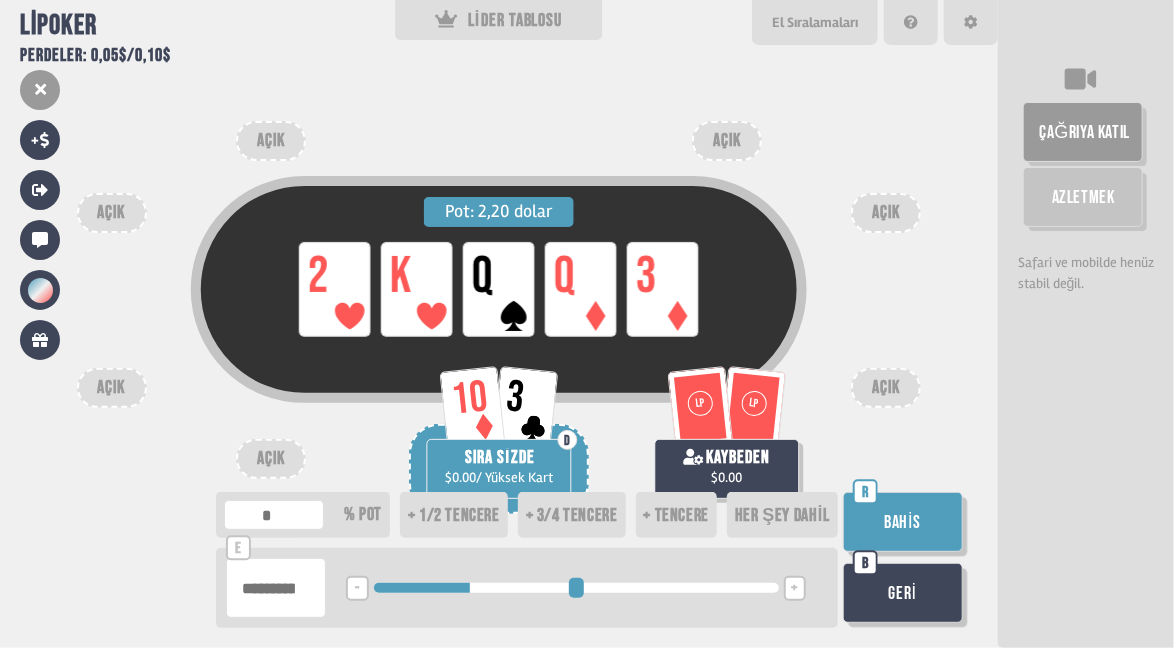 type on "****" 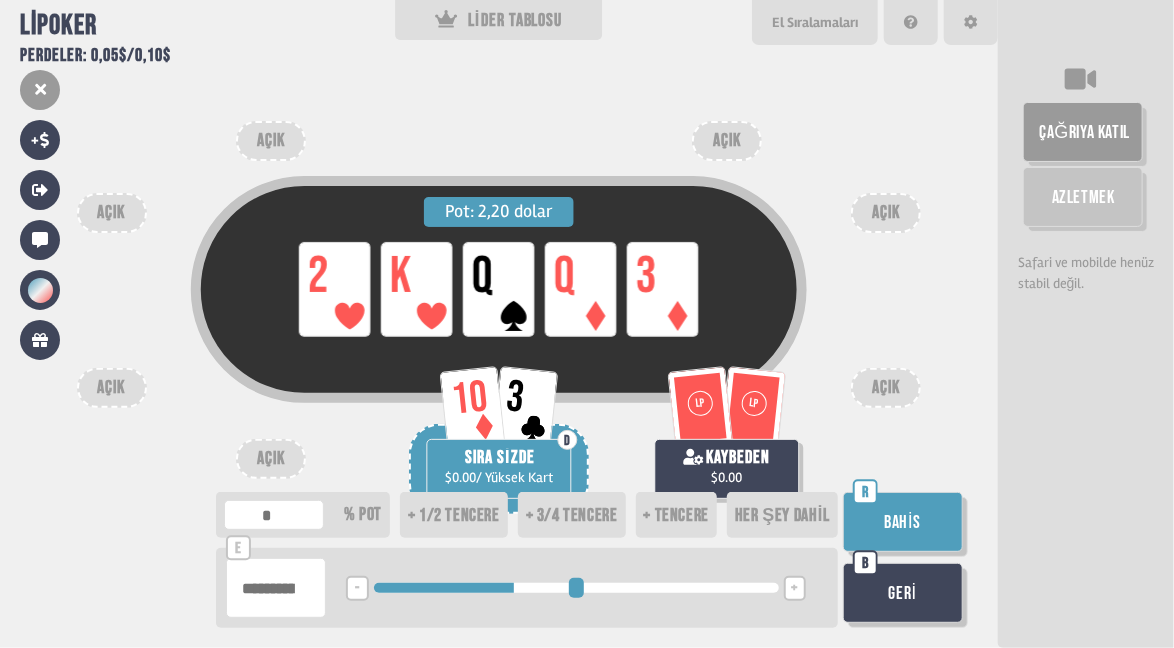 type on "***" 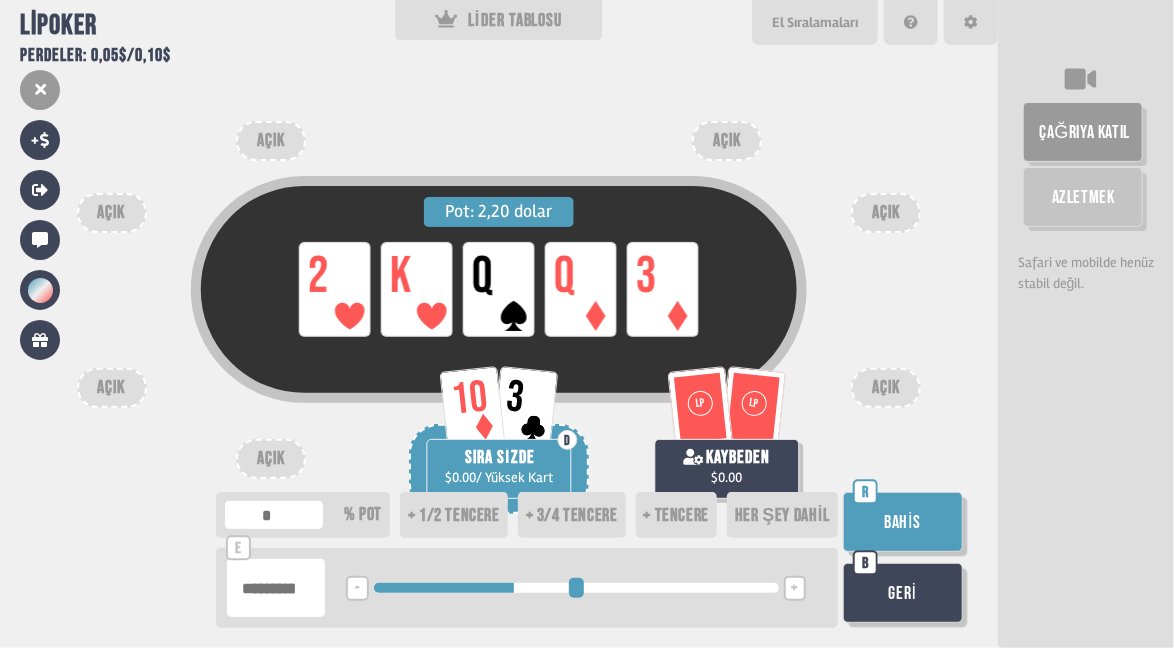 type on "****" 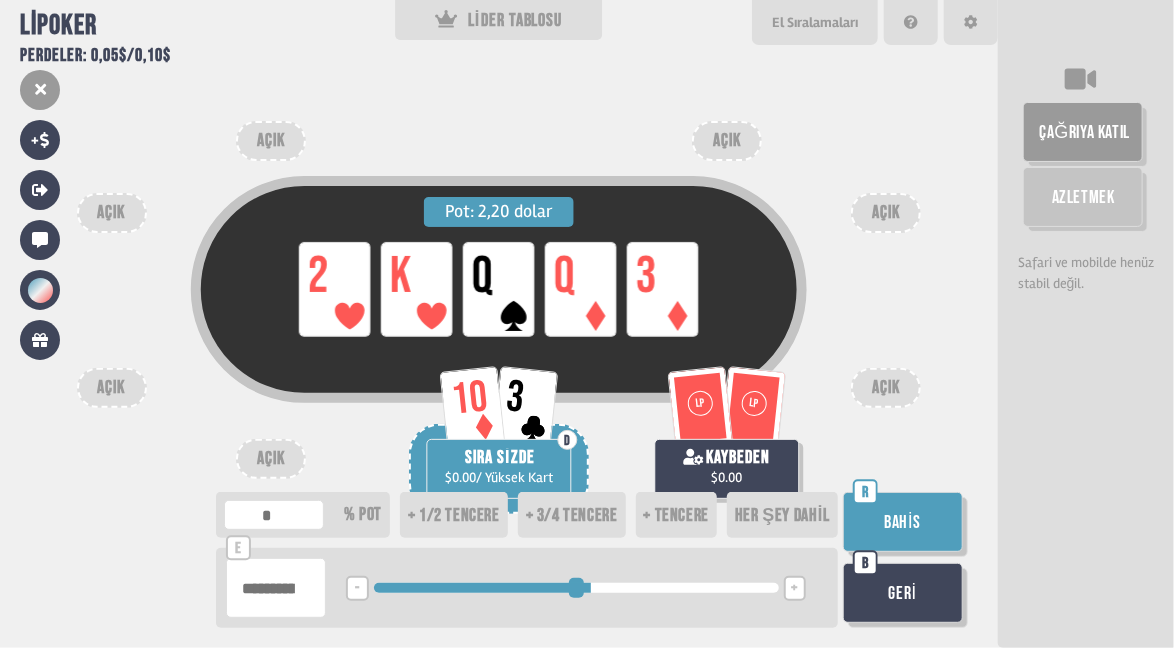 type on "***" 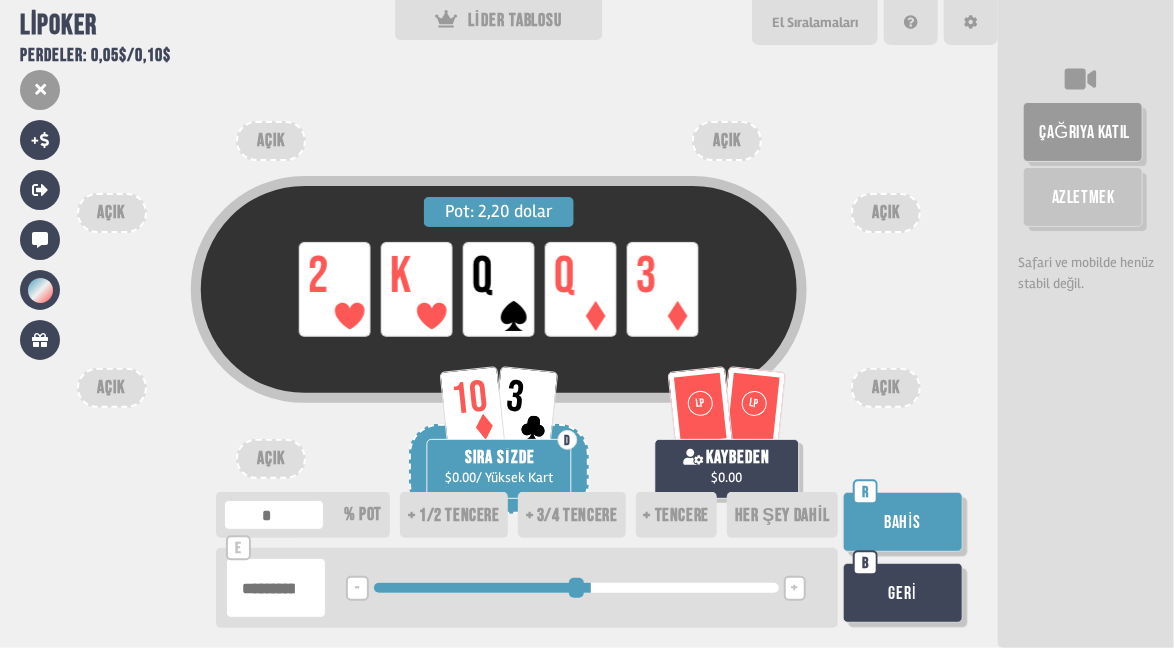 type on "****" 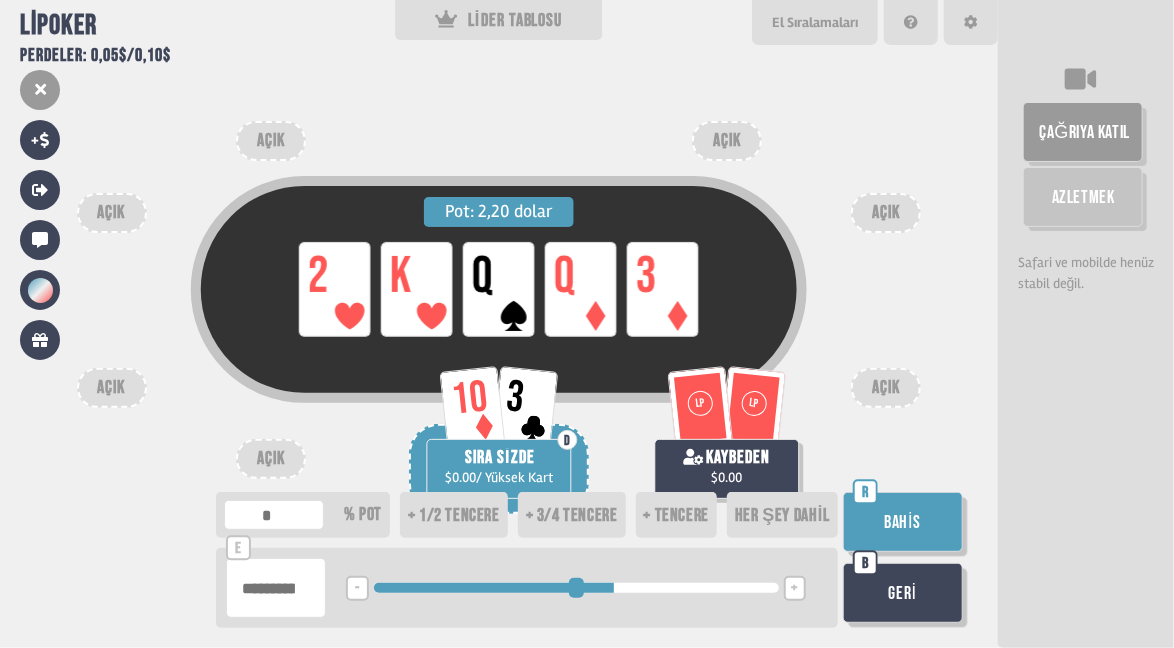 type on "***" 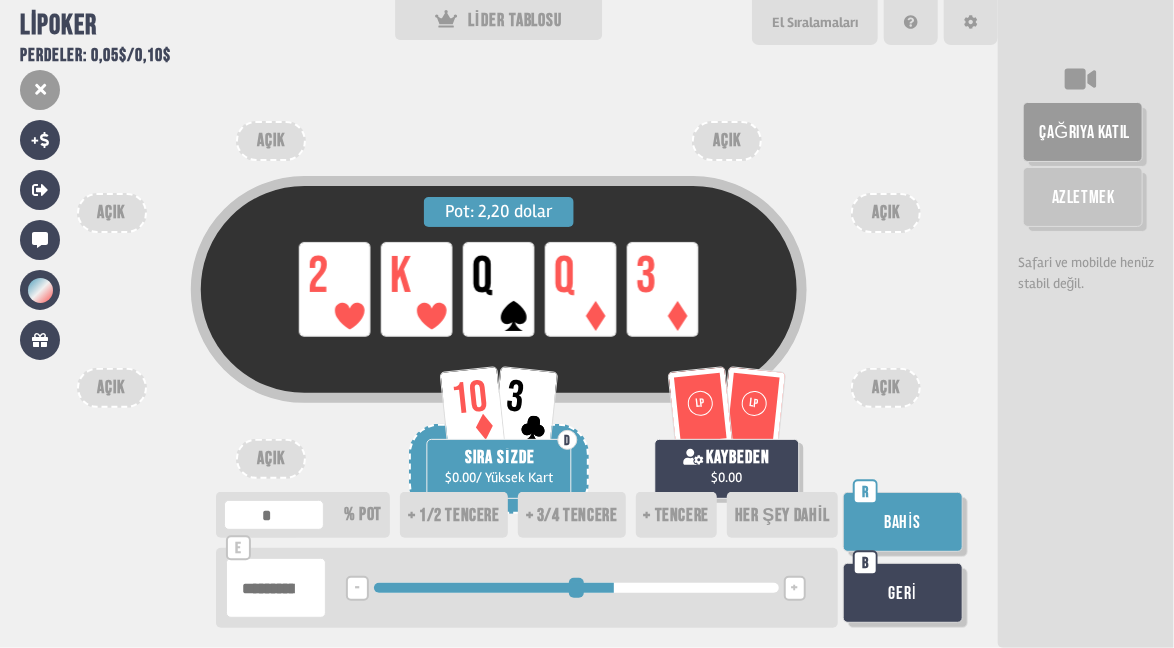 type on "****" 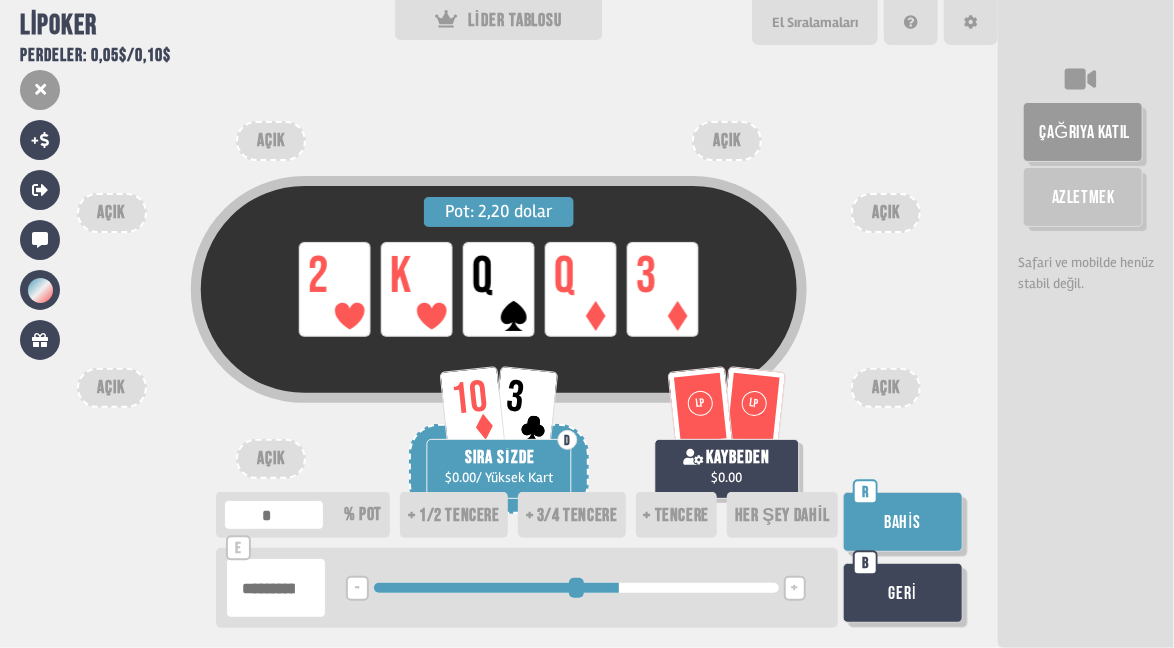 type on "***" 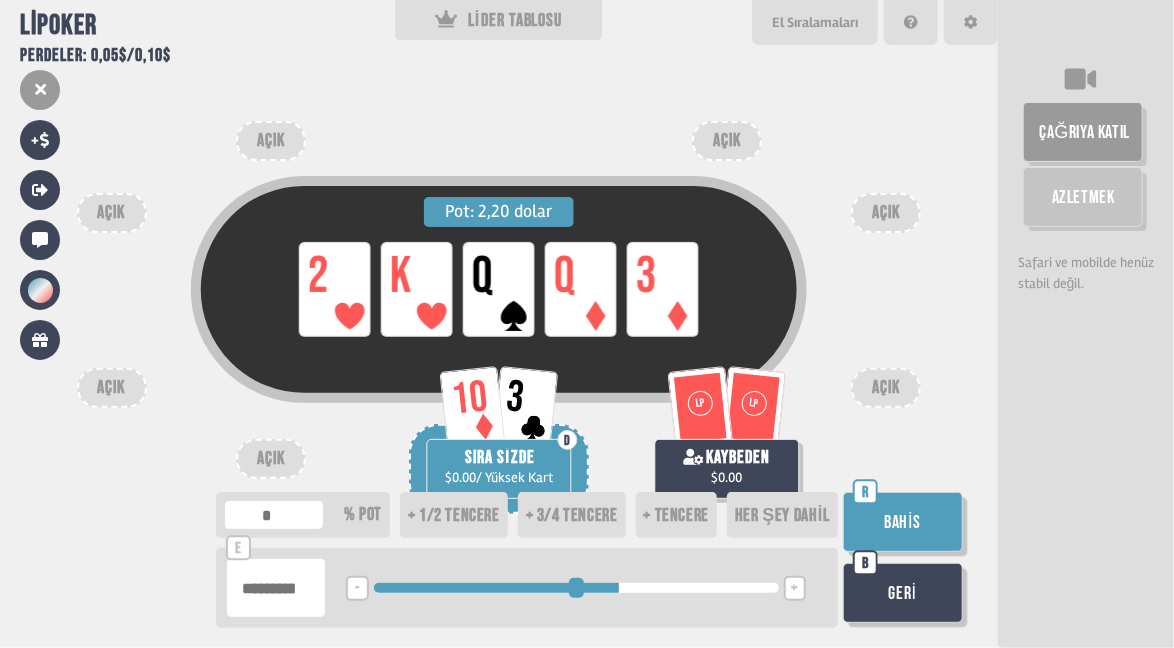 type on "****" 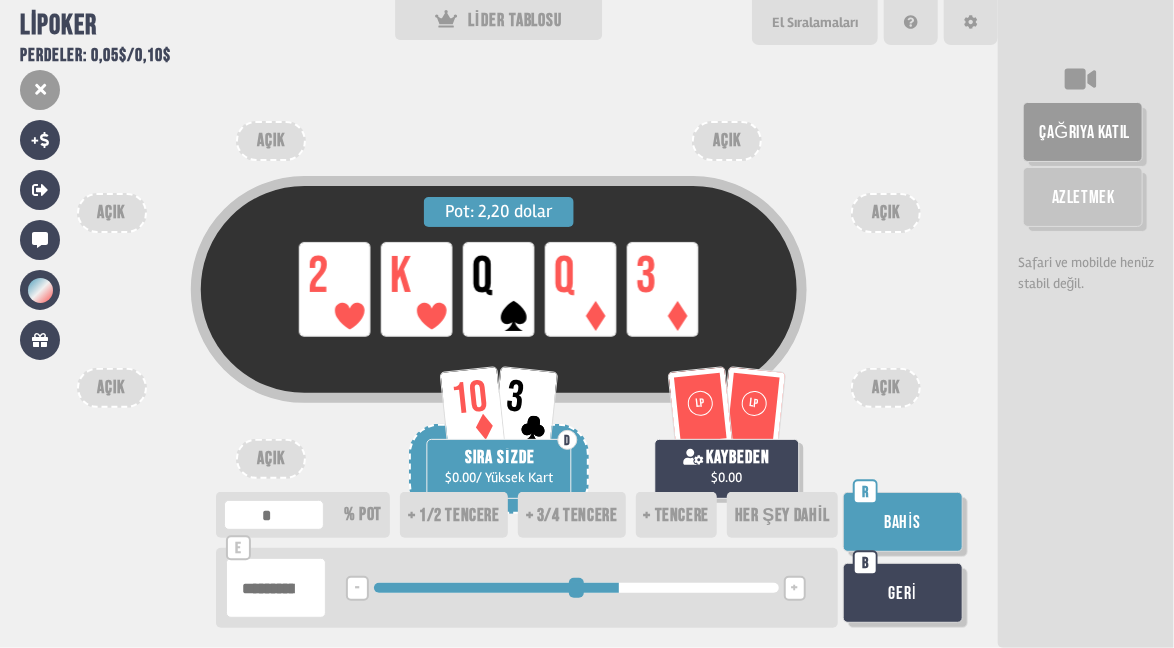type on "***" 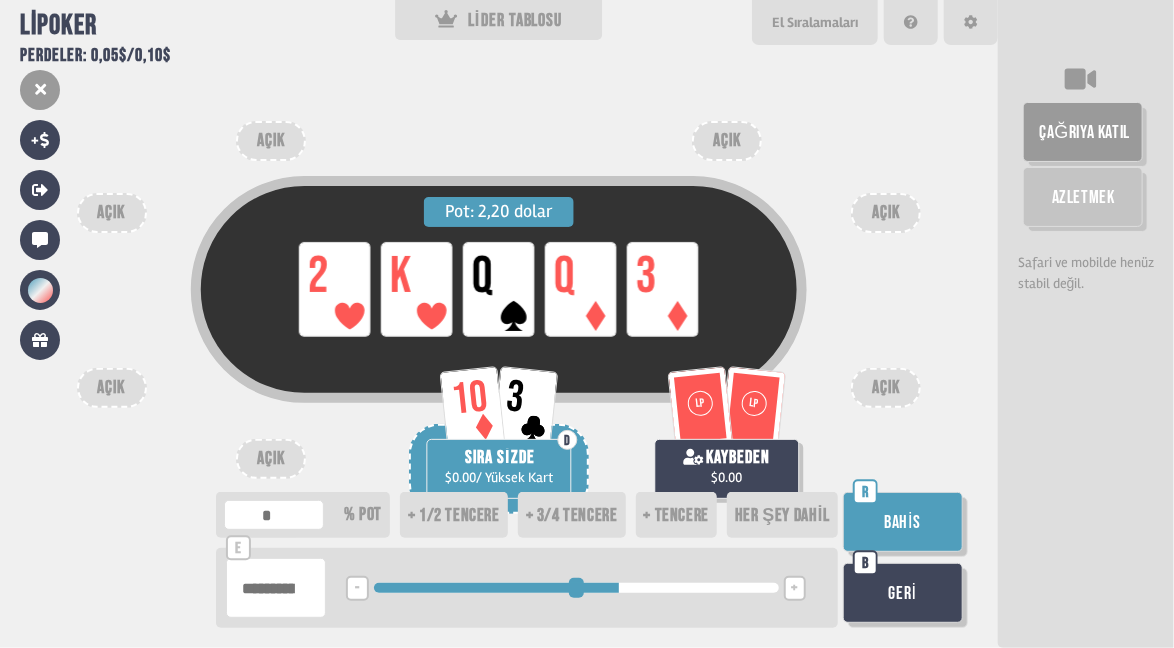 click on "Bahis" at bounding box center [902, 522] 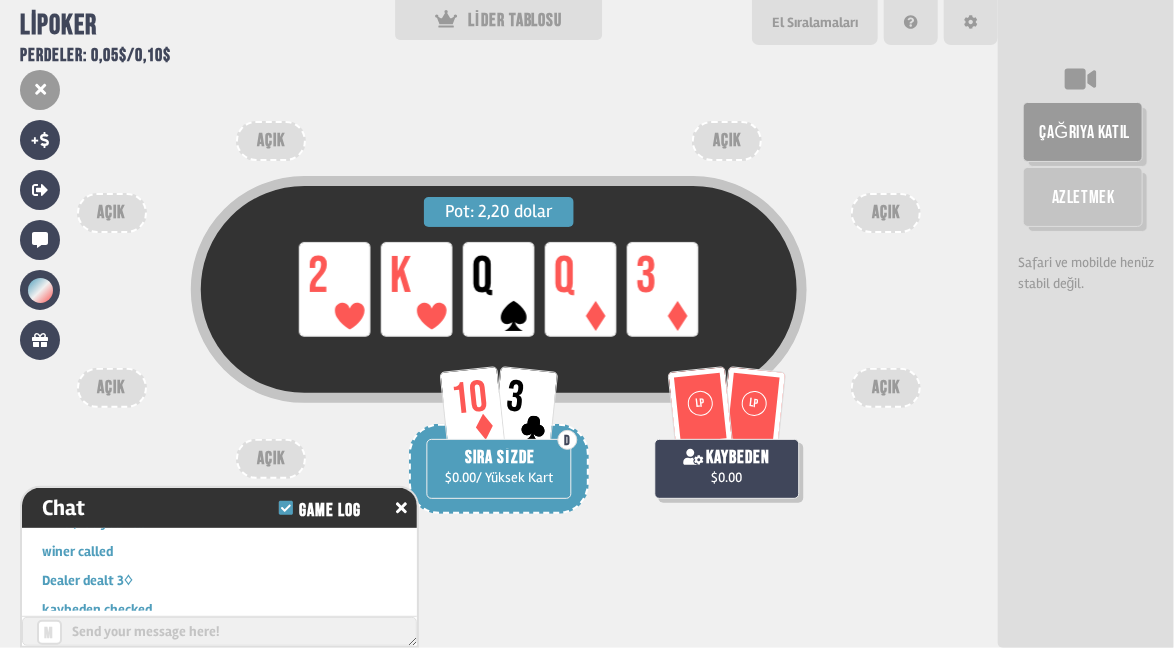 scroll, scrollTop: 605, scrollLeft: 0, axis: vertical 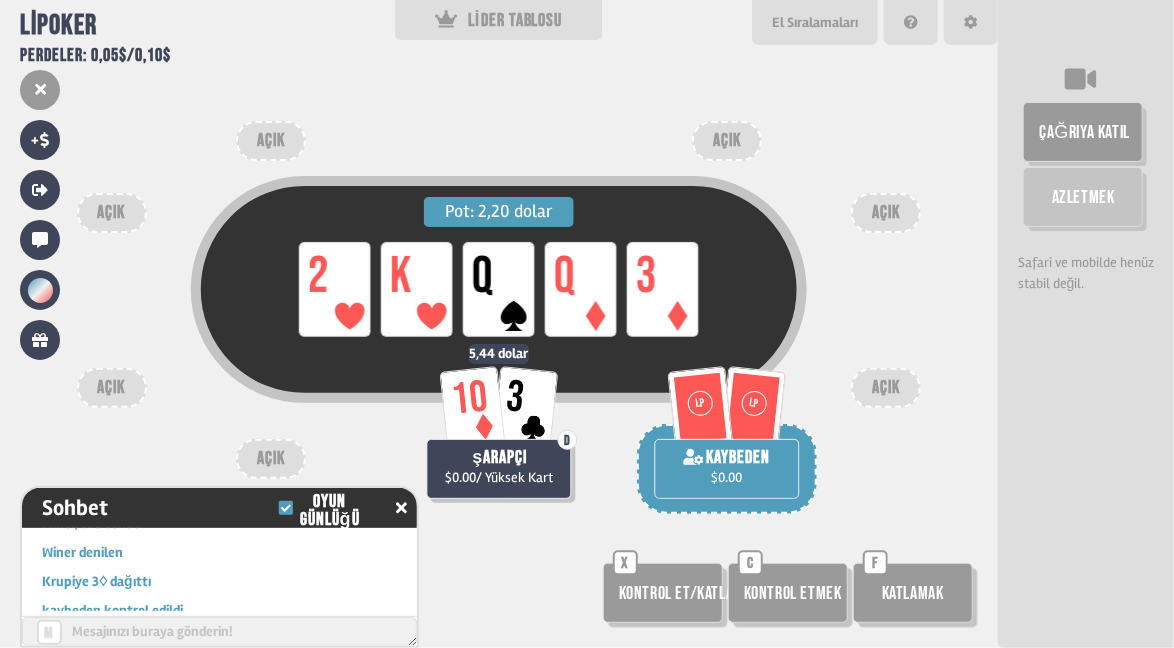 click on "El Sıralamaları" at bounding box center [815, 22] 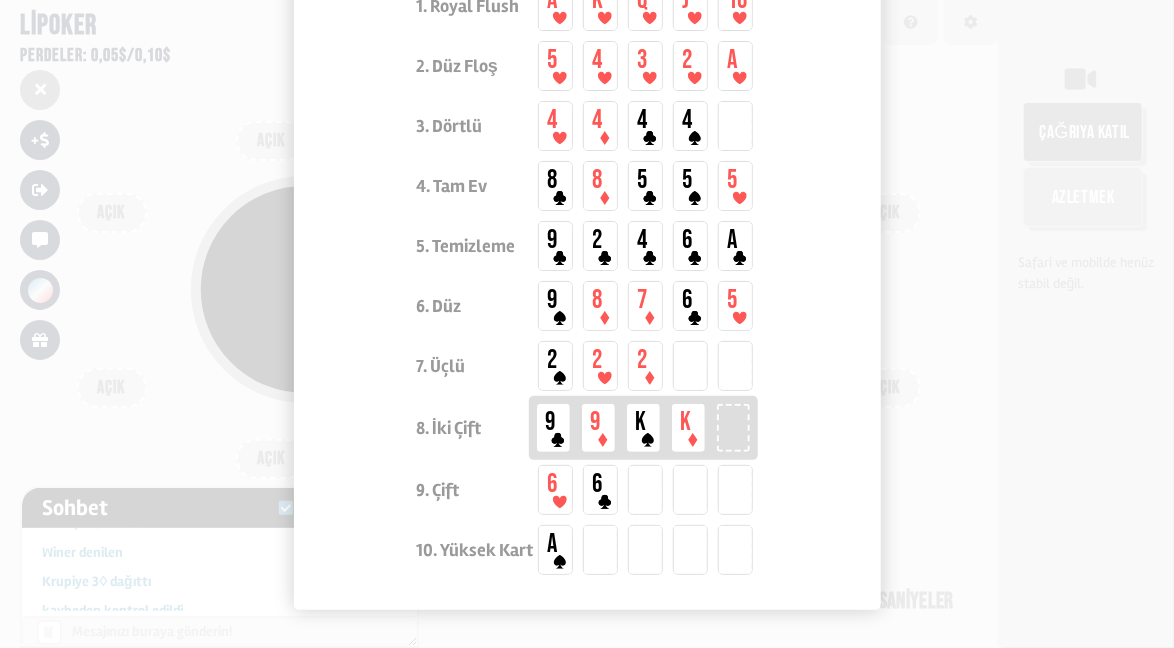 click at bounding box center (587, 324) 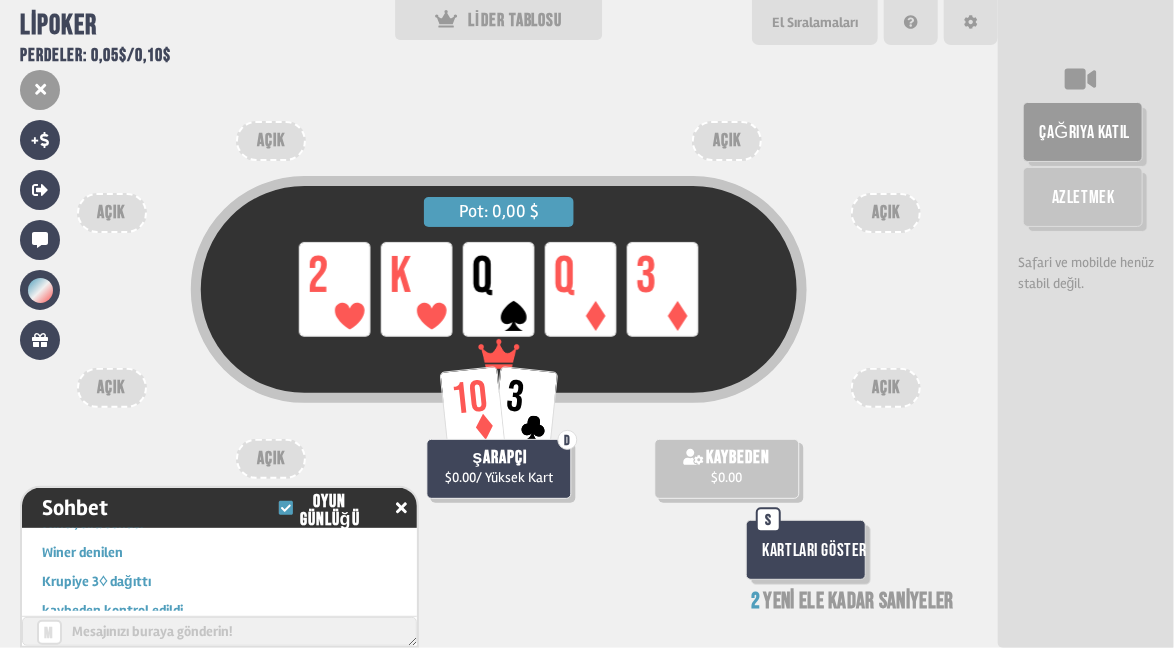 click on "Kartları Göster" at bounding box center (814, 550) 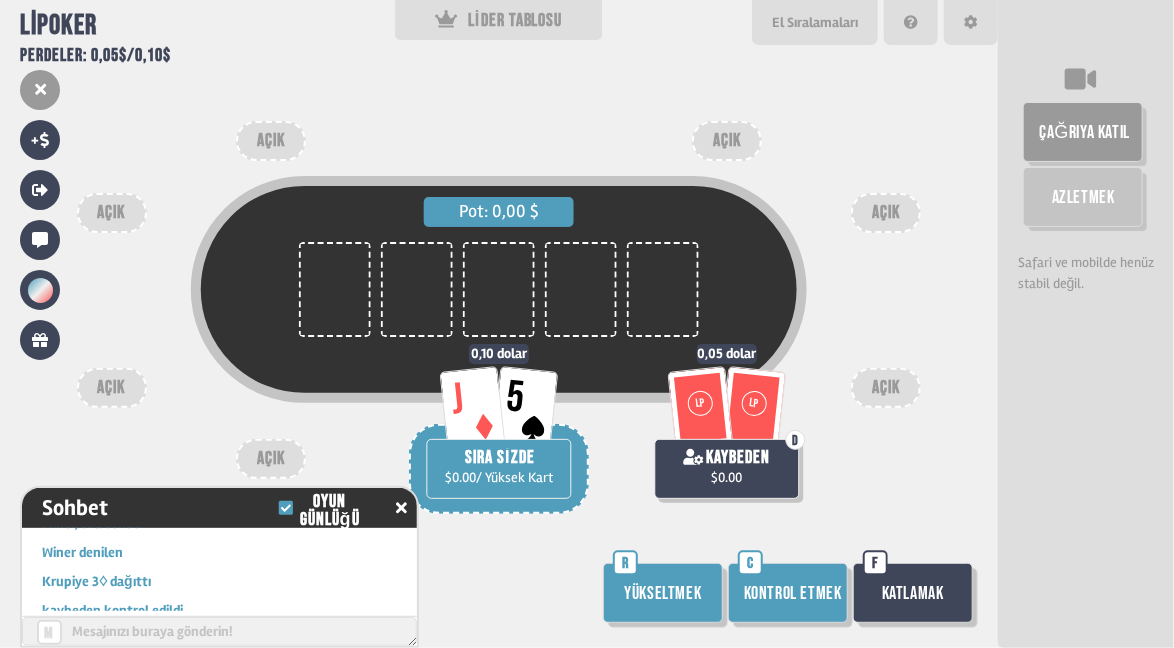 click on "Kontrol etmek" at bounding box center [793, 593] 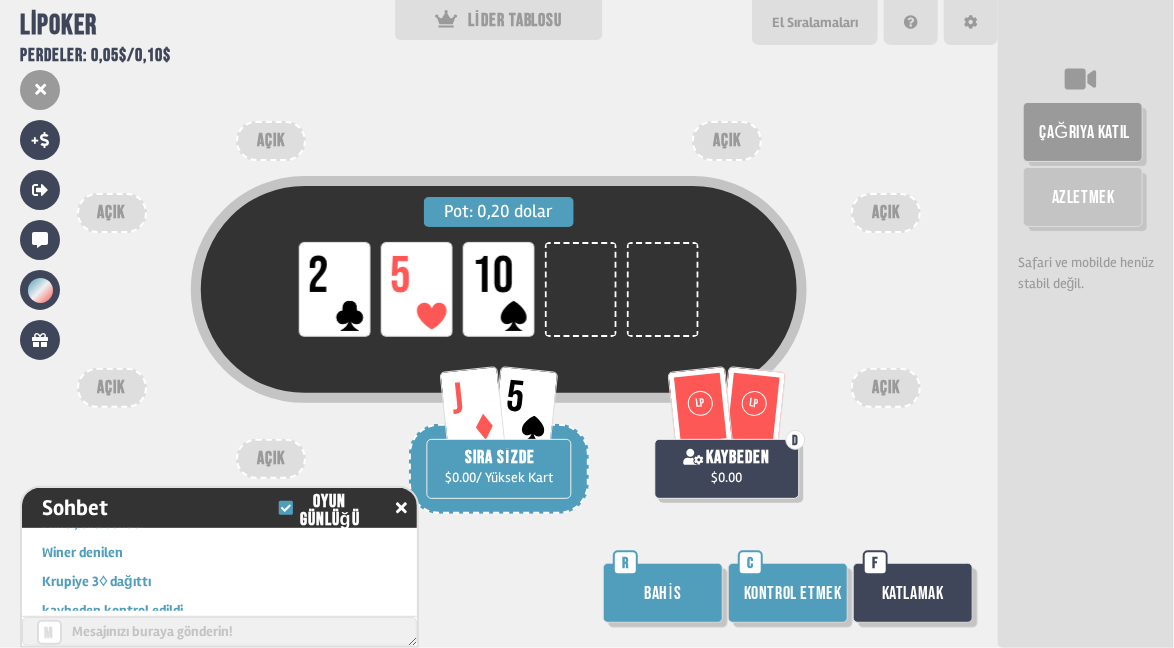click on "Kontrol etmek" at bounding box center (788, 593) 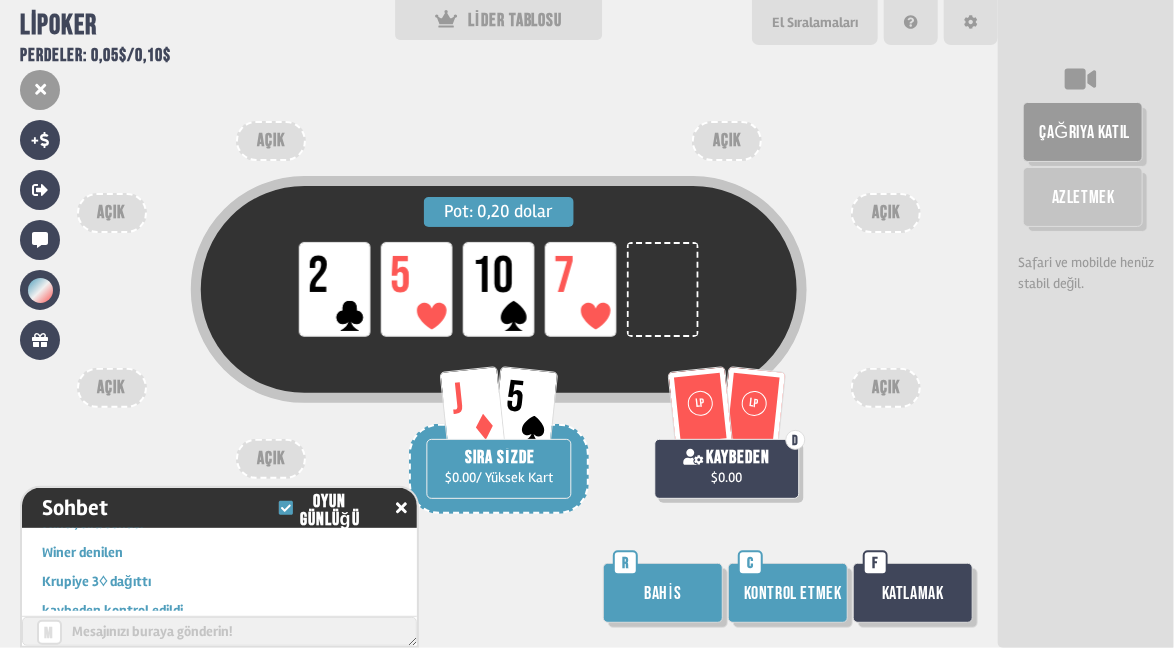 click on "Kontrol etmek" at bounding box center (793, 593) 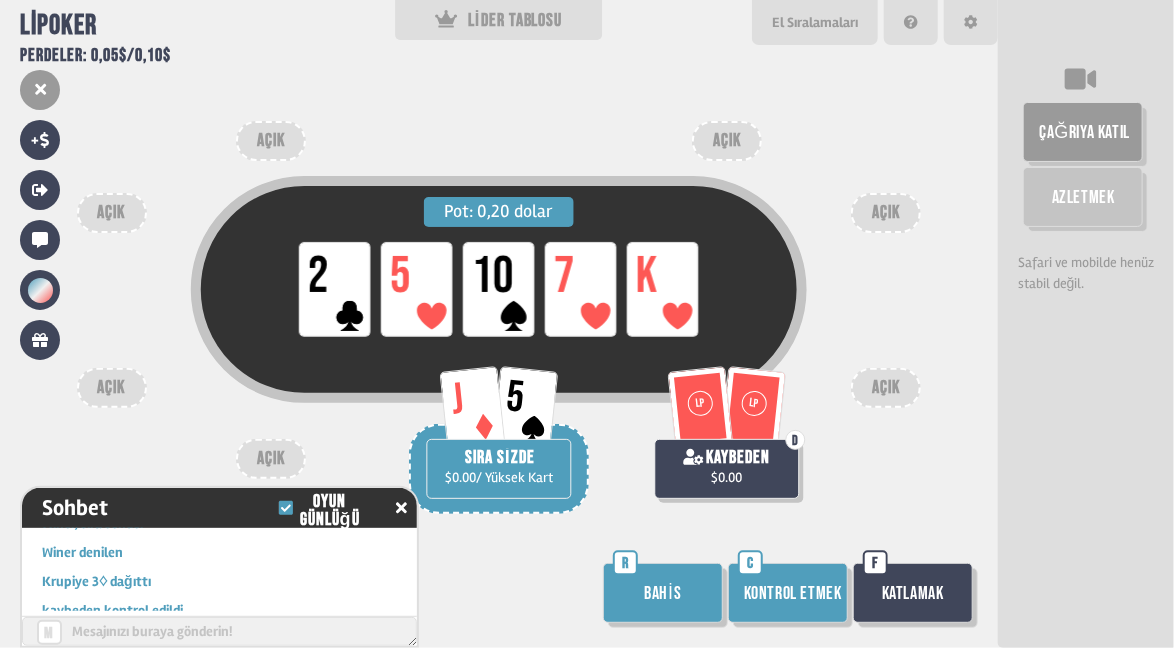 click on "Kontrol etmek" at bounding box center (788, 593) 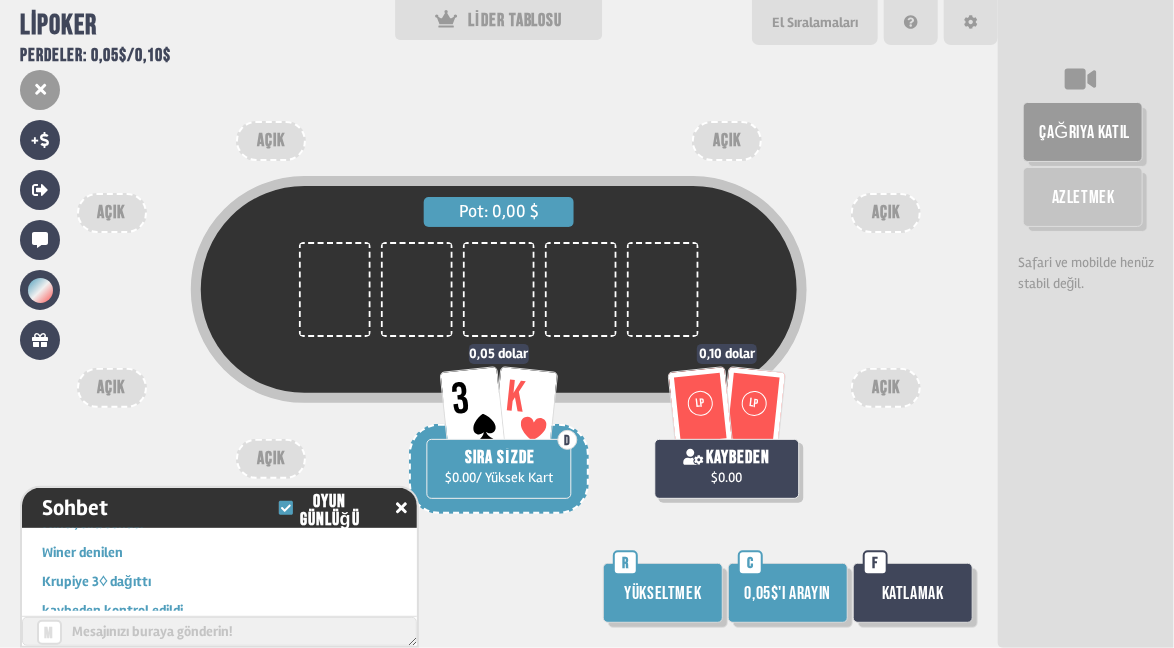 click on "0,05$'ı arayın" at bounding box center (788, 593) 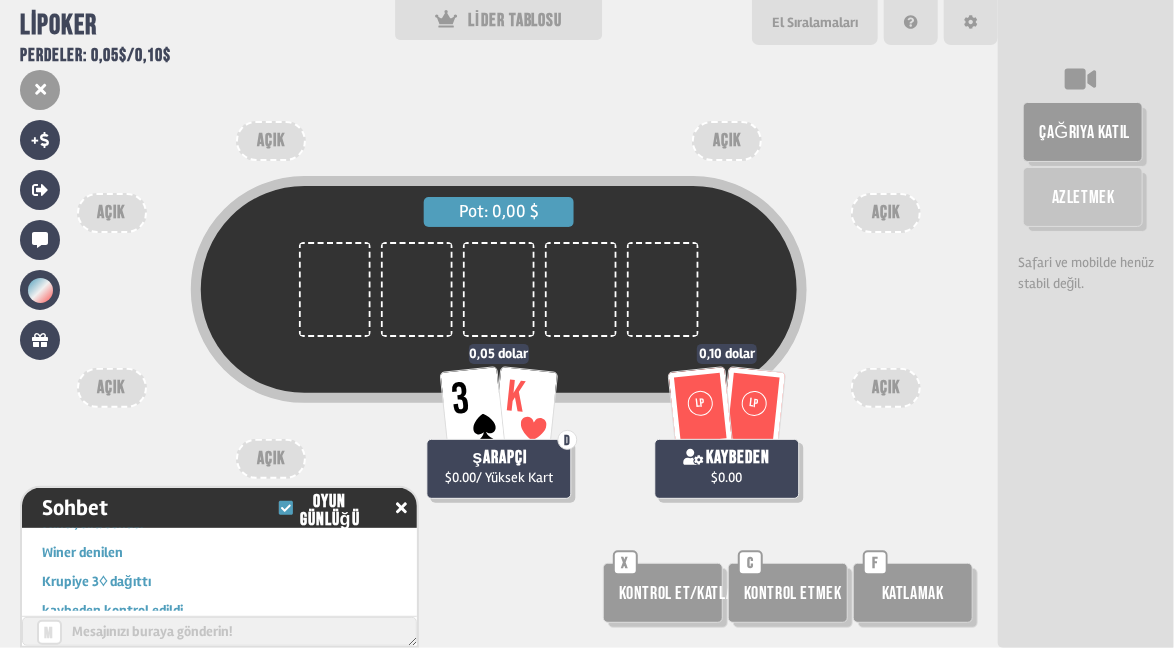 scroll, scrollTop: 98, scrollLeft: 0, axis: vertical 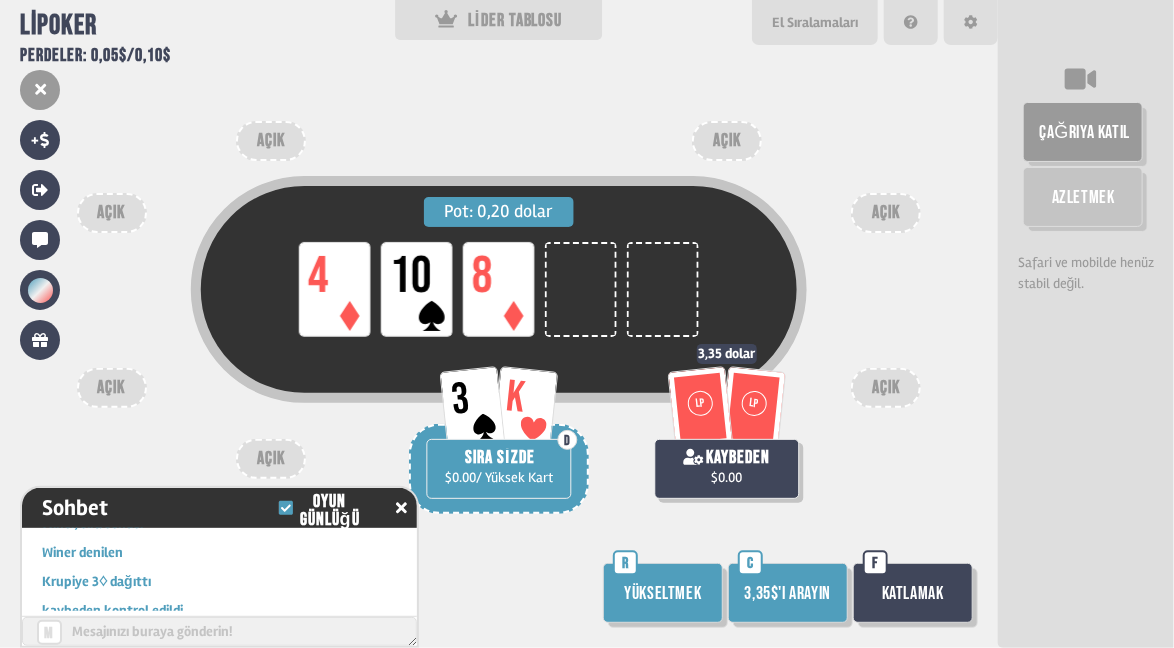 click on "3,35$'ı arayın" at bounding box center [788, 593] 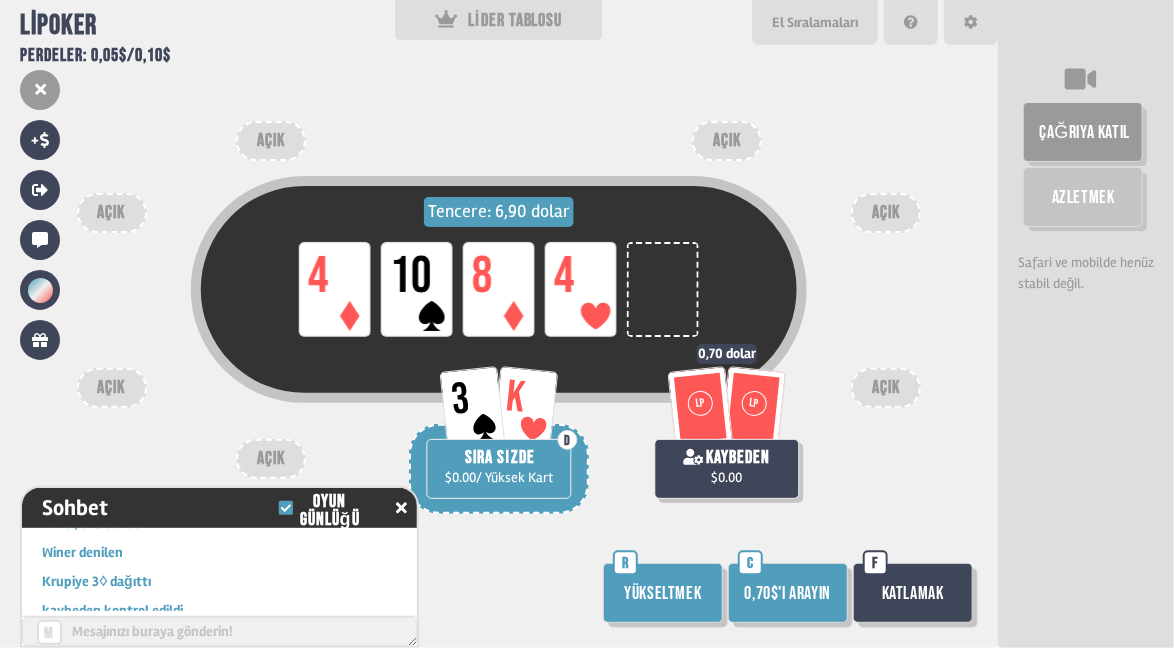 click on "El Sıralamaları" at bounding box center (815, 22) 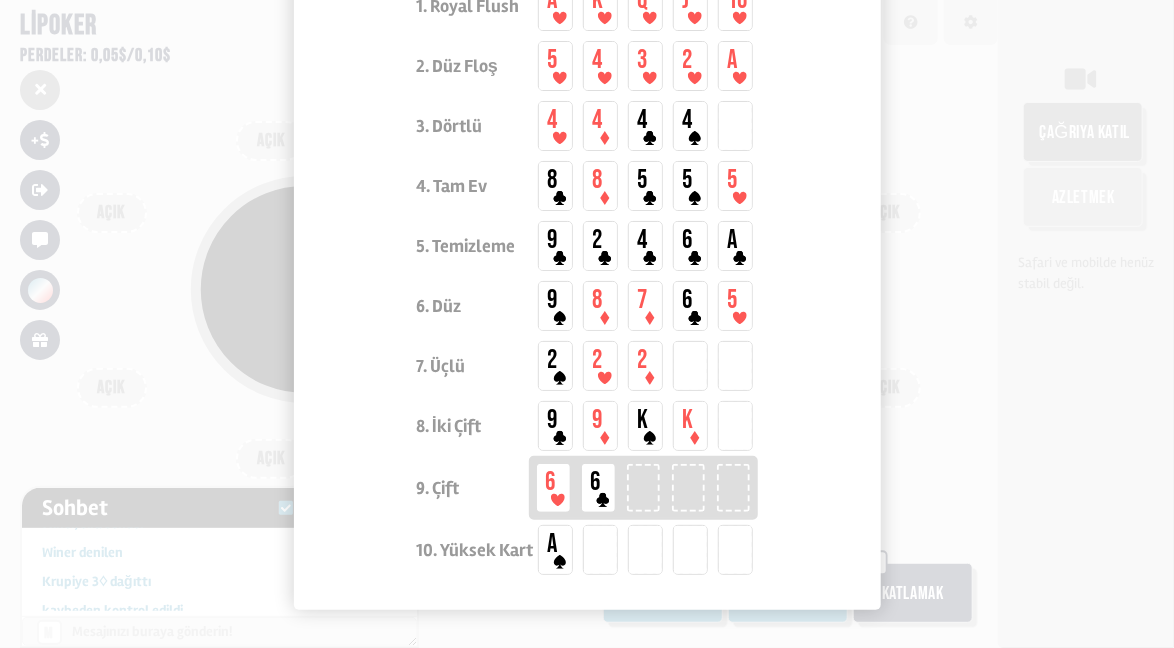 click at bounding box center (587, 324) 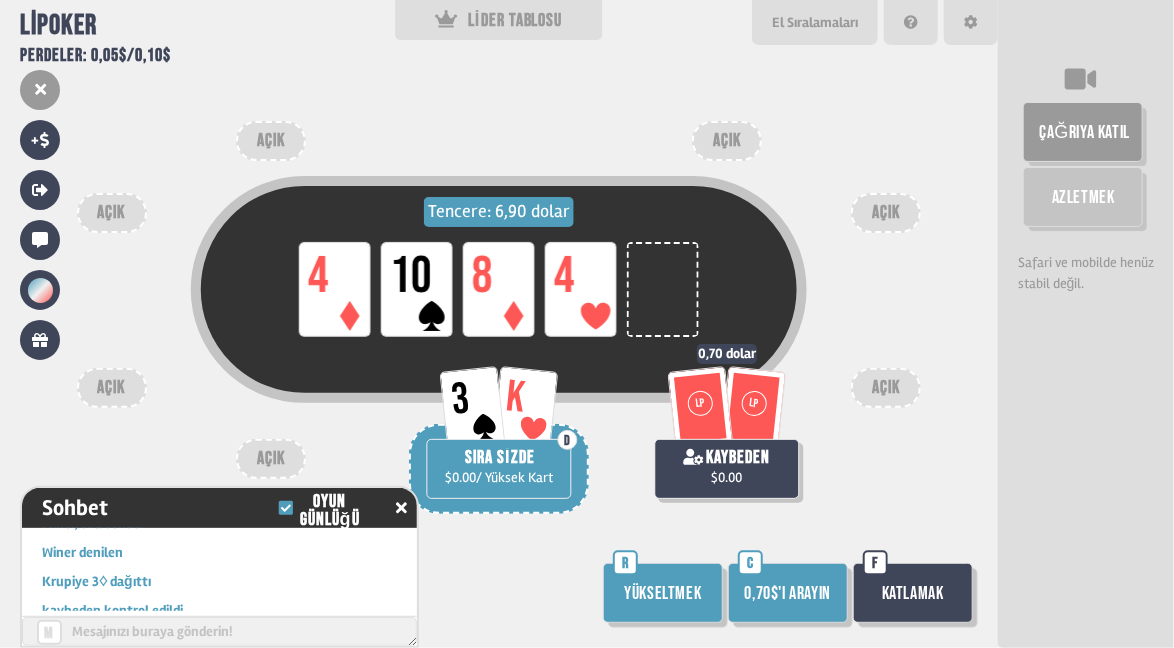 click on "0,70$'ı arayın" at bounding box center [788, 593] 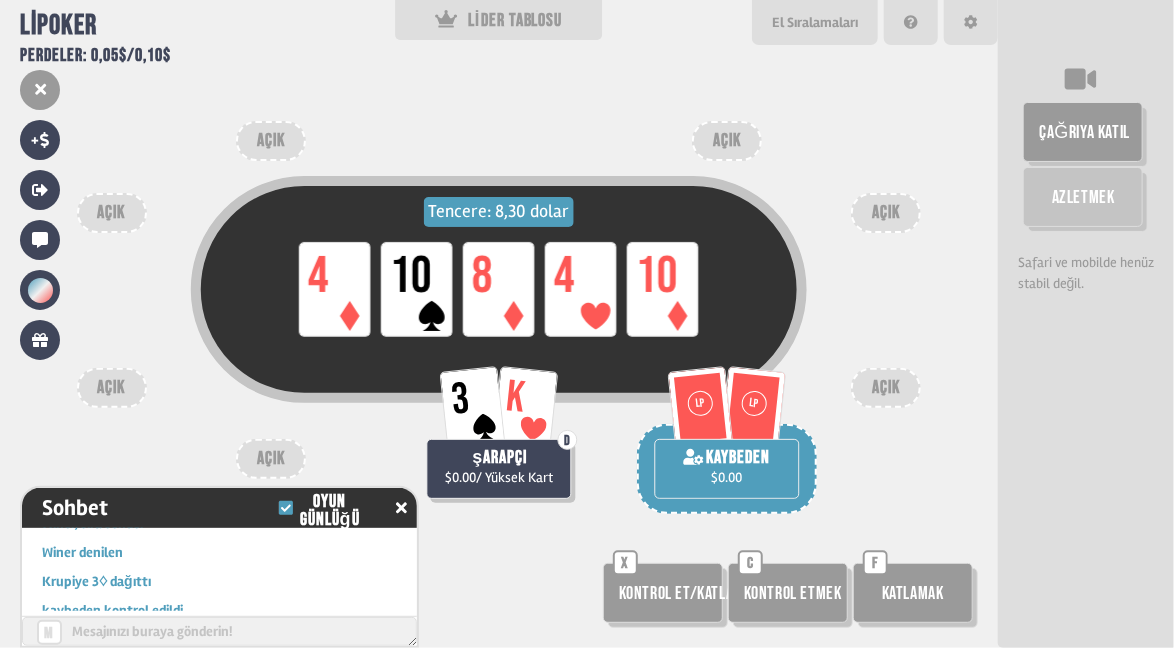 click on "Kontrol etmek" at bounding box center [788, 593] 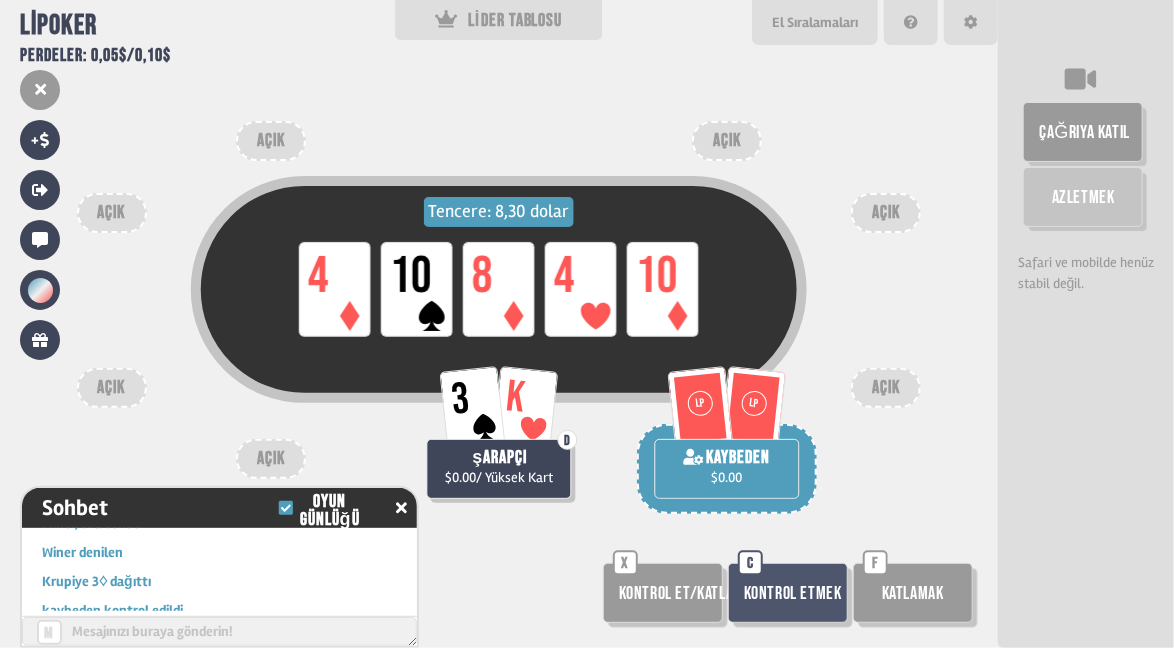 scroll, scrollTop: 98, scrollLeft: 0, axis: vertical 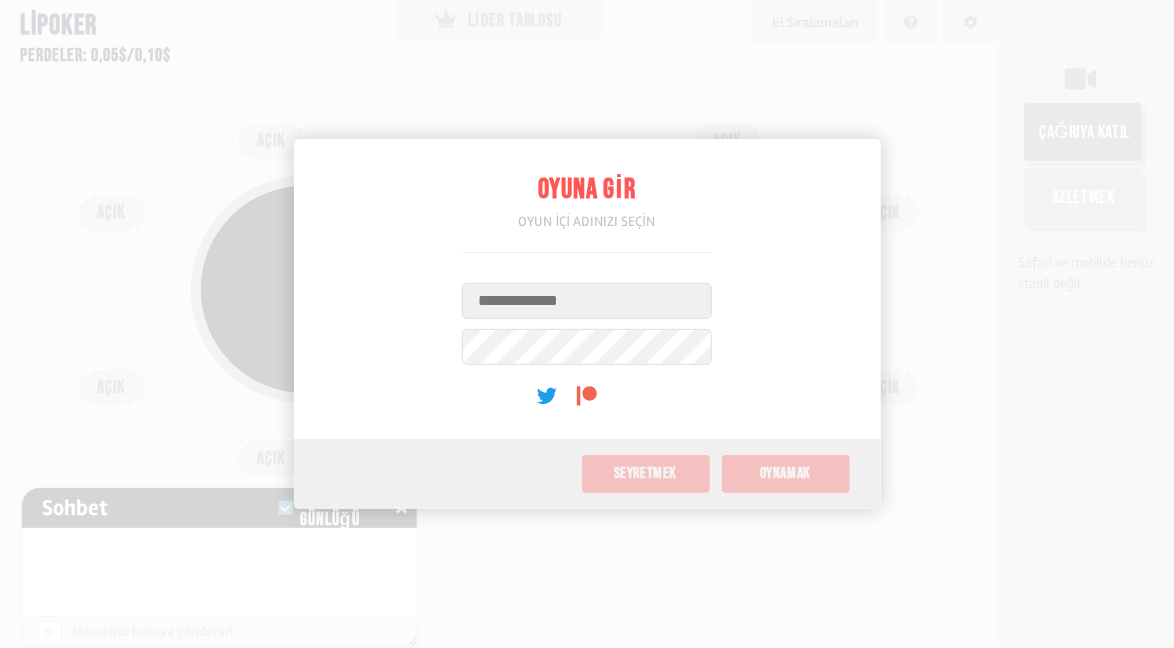 click on "Kullanıcı adı" at bounding box center (587, 301) 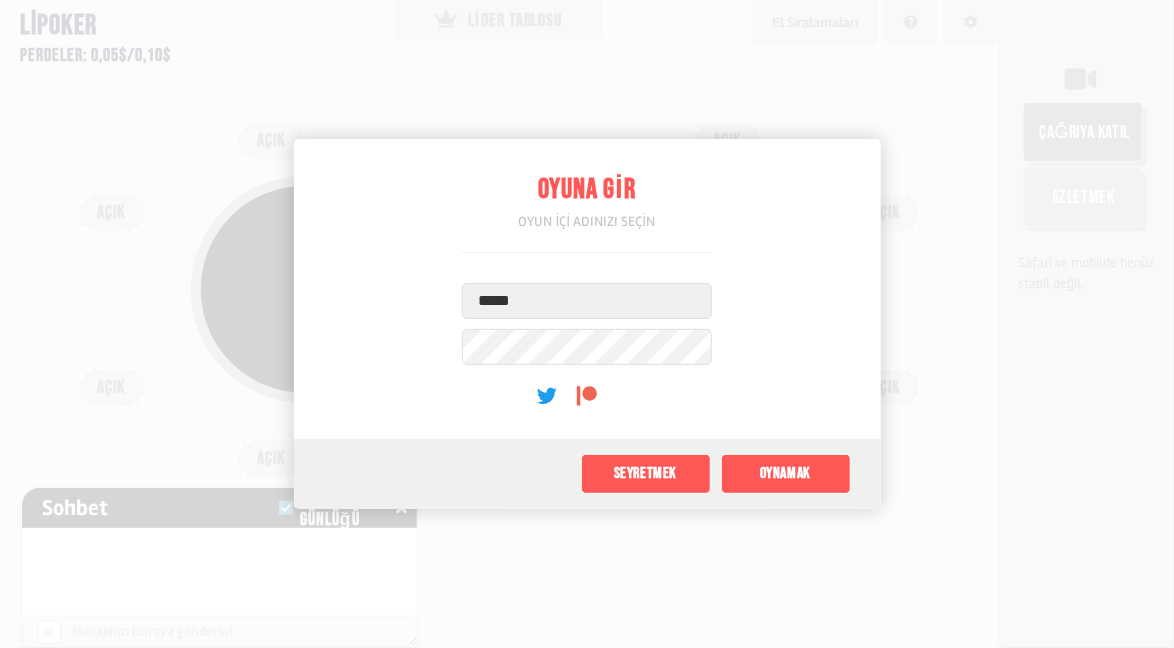 click on "Oynamak" 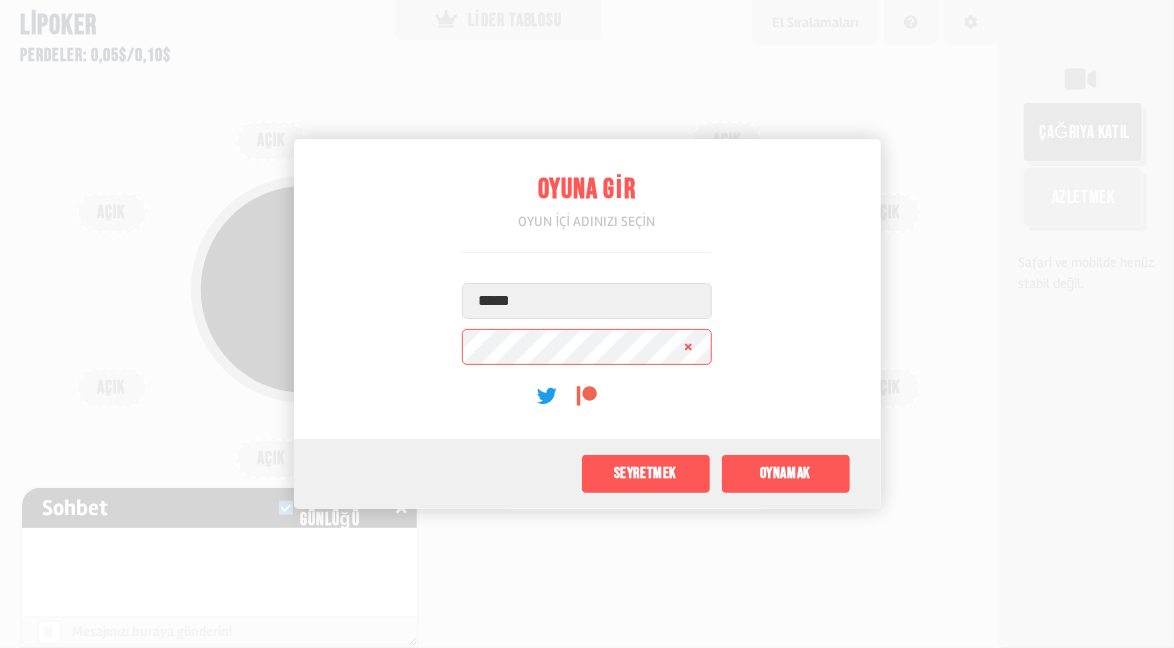 click on "*****" at bounding box center [587, 301] 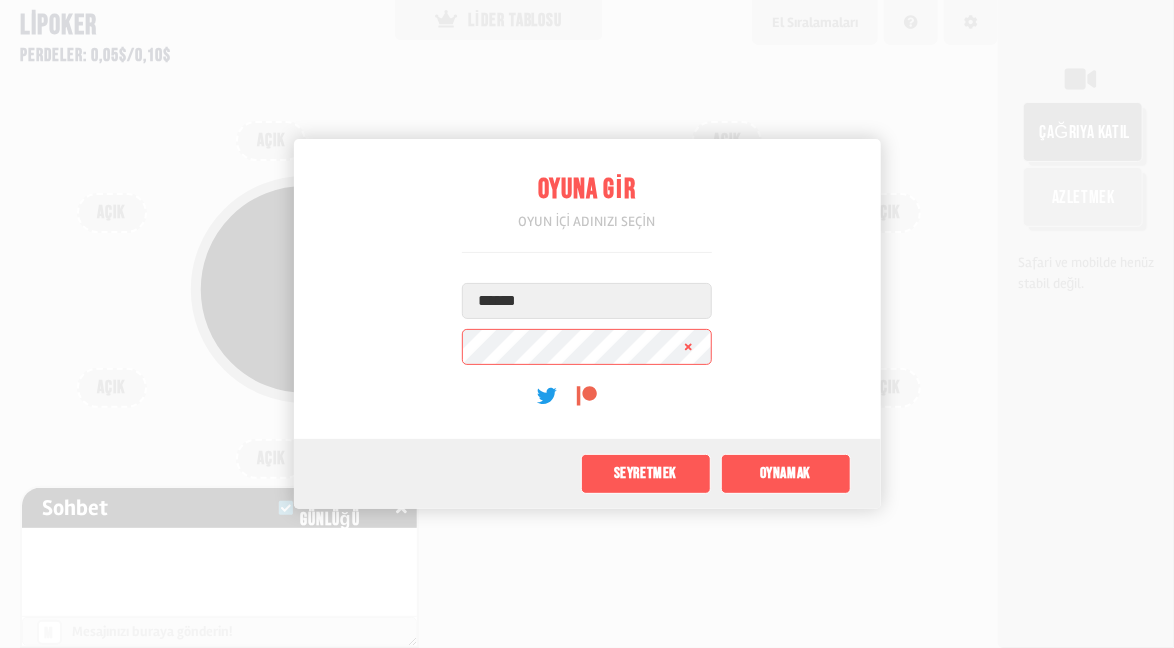type on "******" 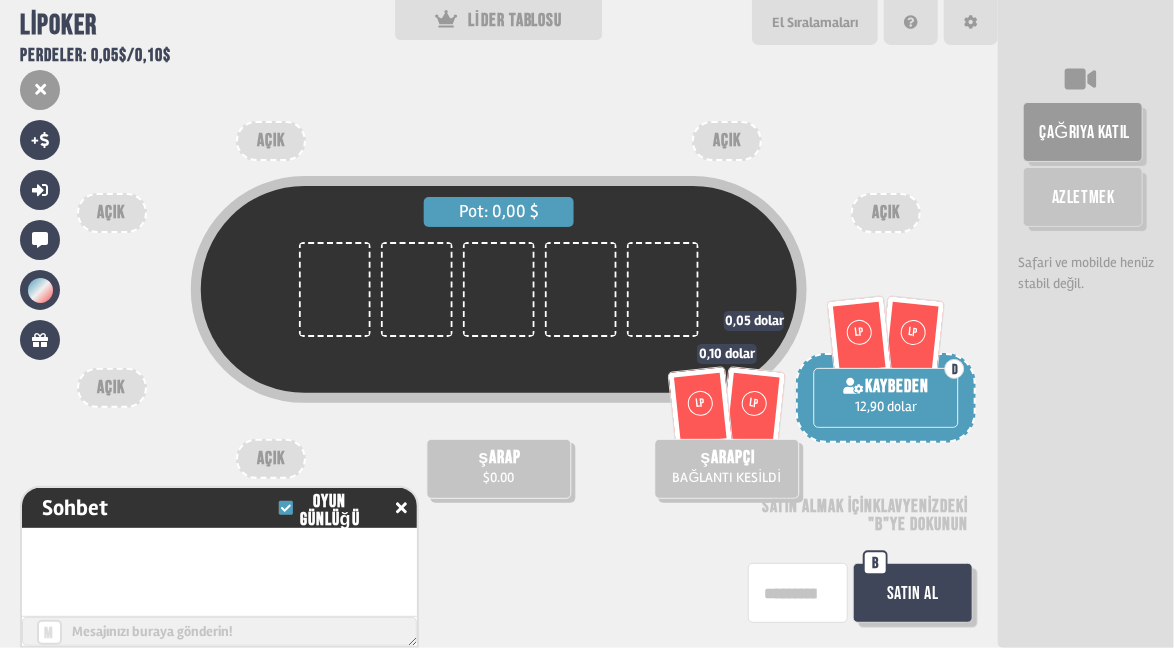 scroll, scrollTop: 147, scrollLeft: 0, axis: vertical 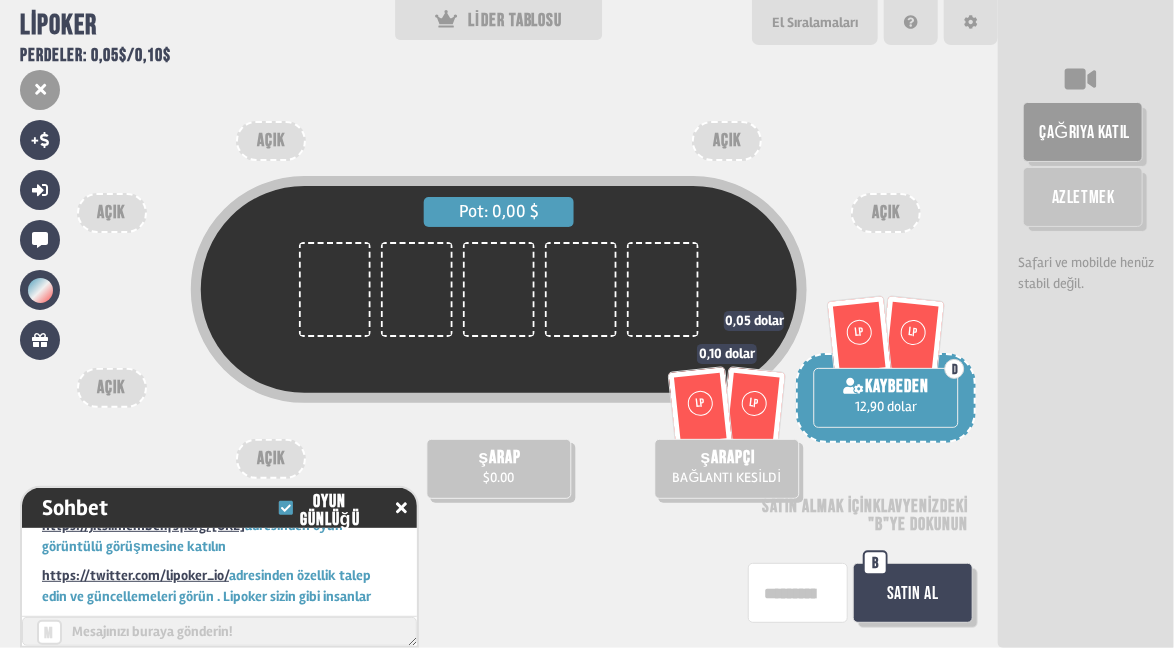 click on "Satın Al" at bounding box center (913, 593) 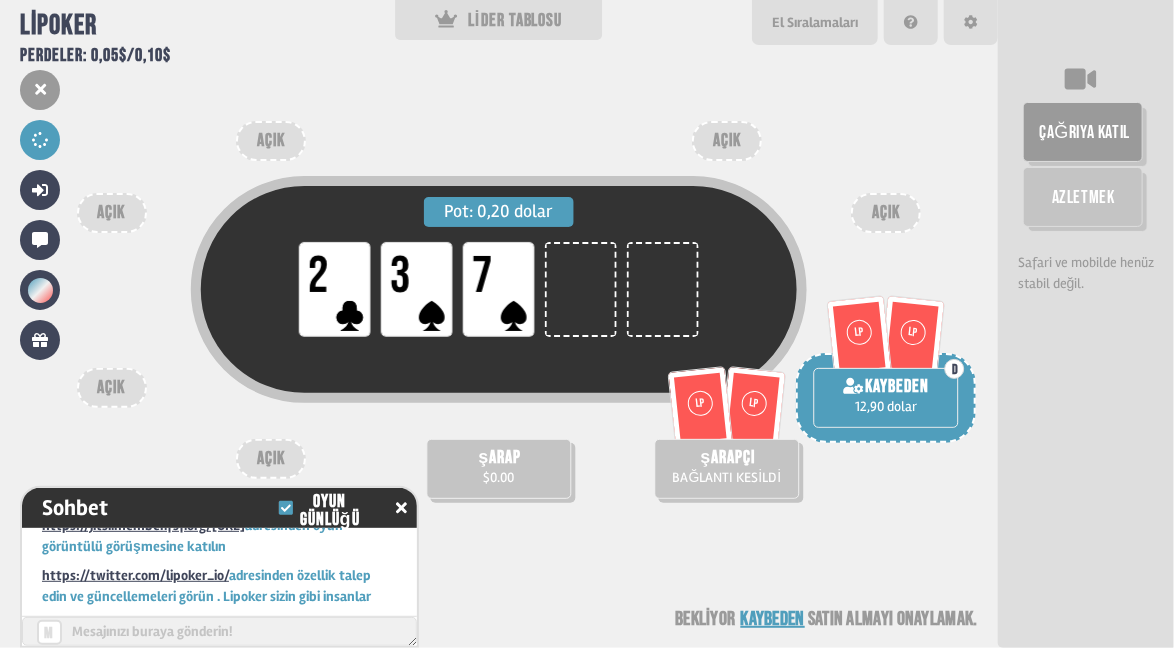 scroll, scrollTop: 42, scrollLeft: 0, axis: vertical 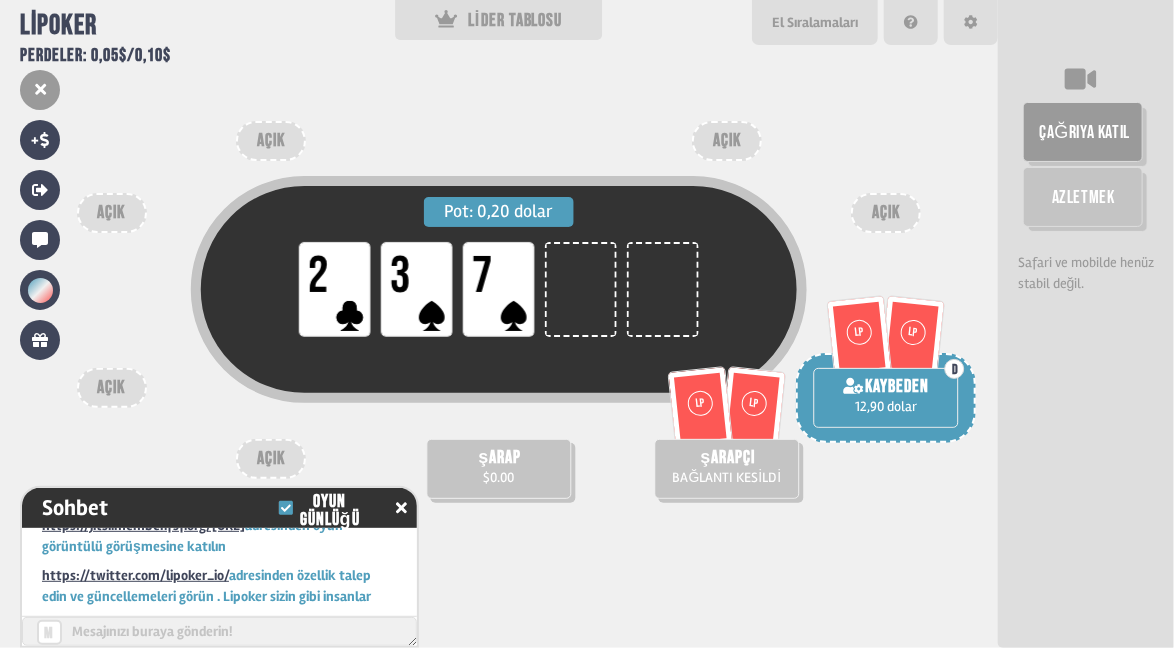 click 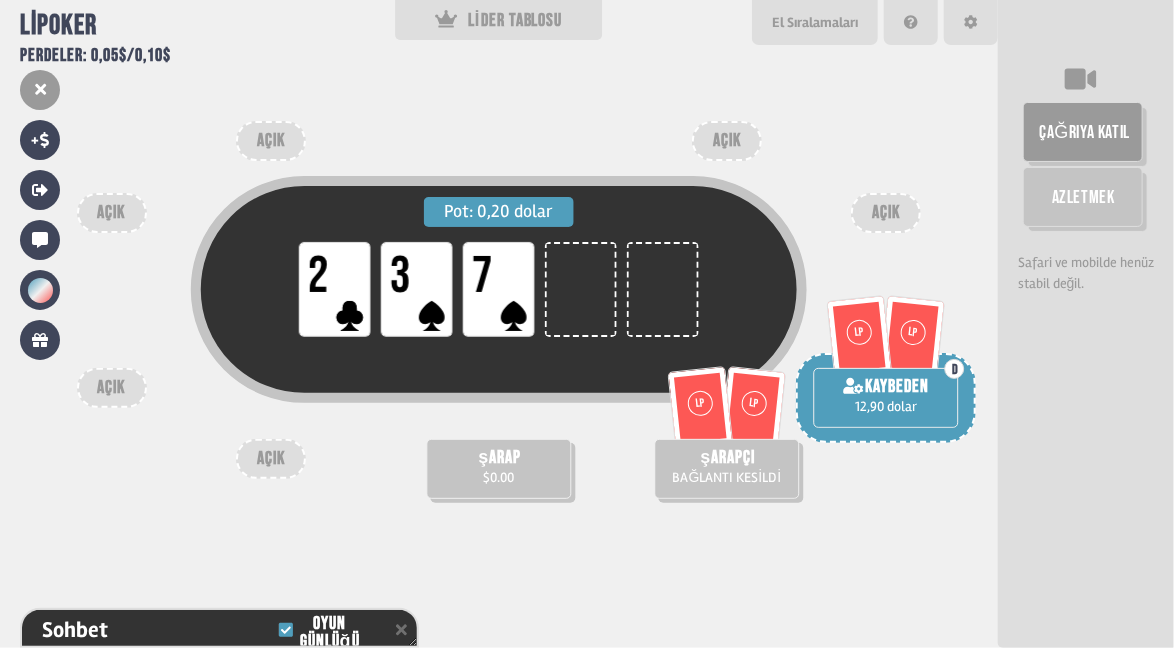 scroll, scrollTop: 99, scrollLeft: 0, axis: vertical 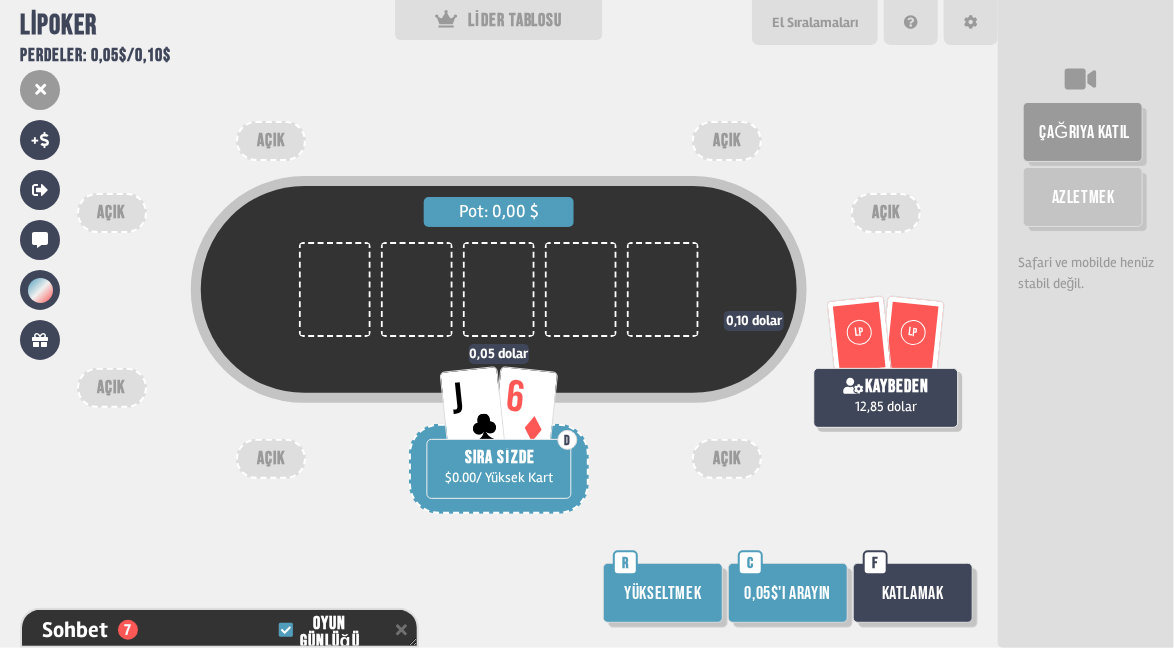 click on "0,05$'ı arayın" at bounding box center [788, 593] 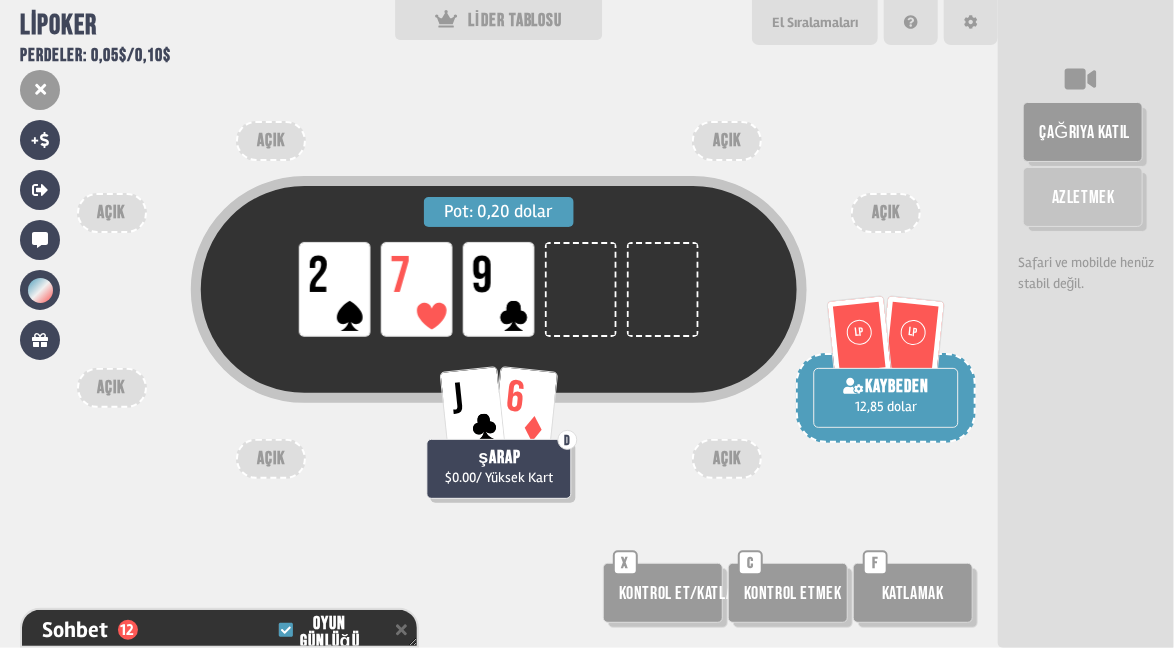 scroll, scrollTop: 98, scrollLeft: 0, axis: vertical 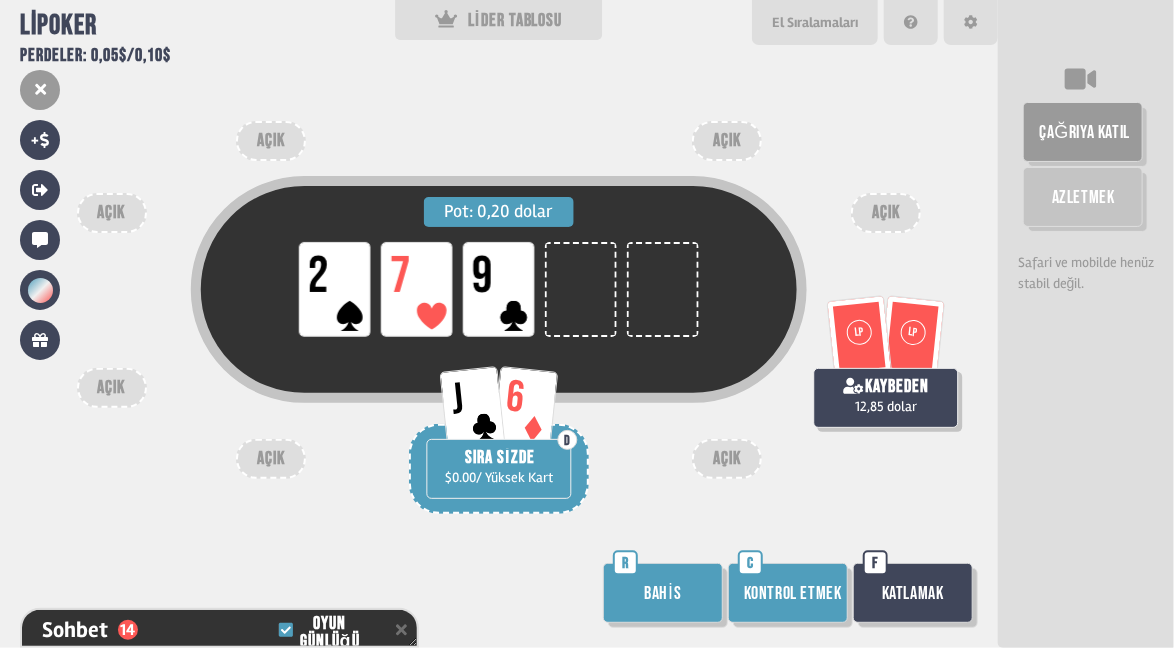 click on "Kontrol etmek" at bounding box center (788, 593) 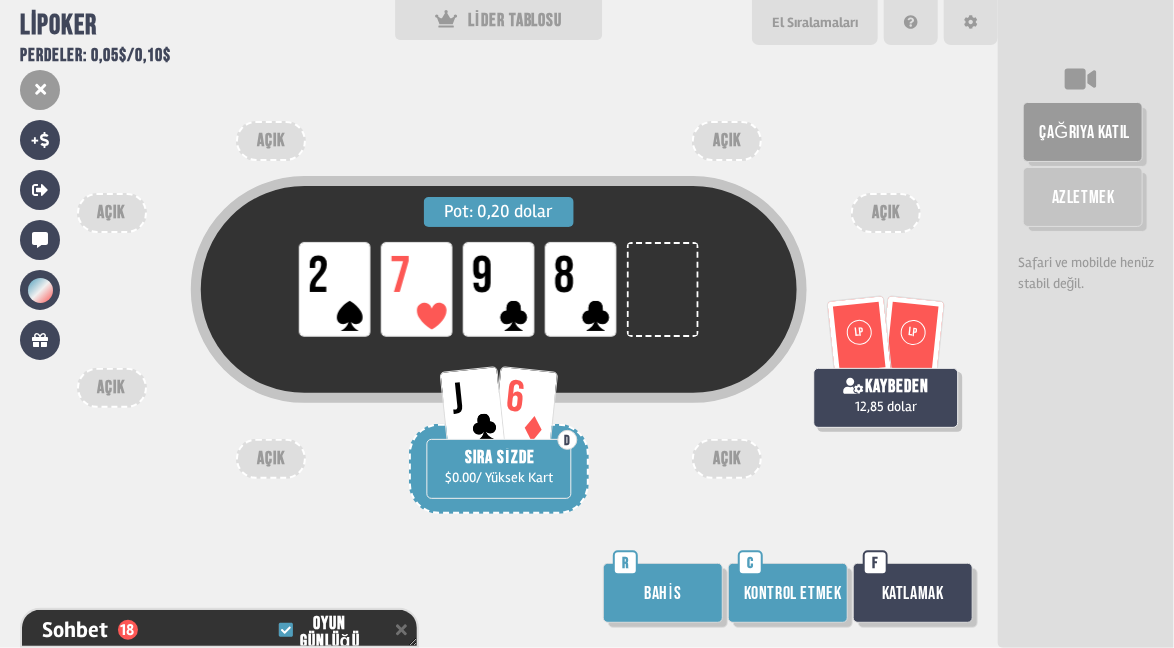 click on "Kontrol etmek" at bounding box center (793, 593) 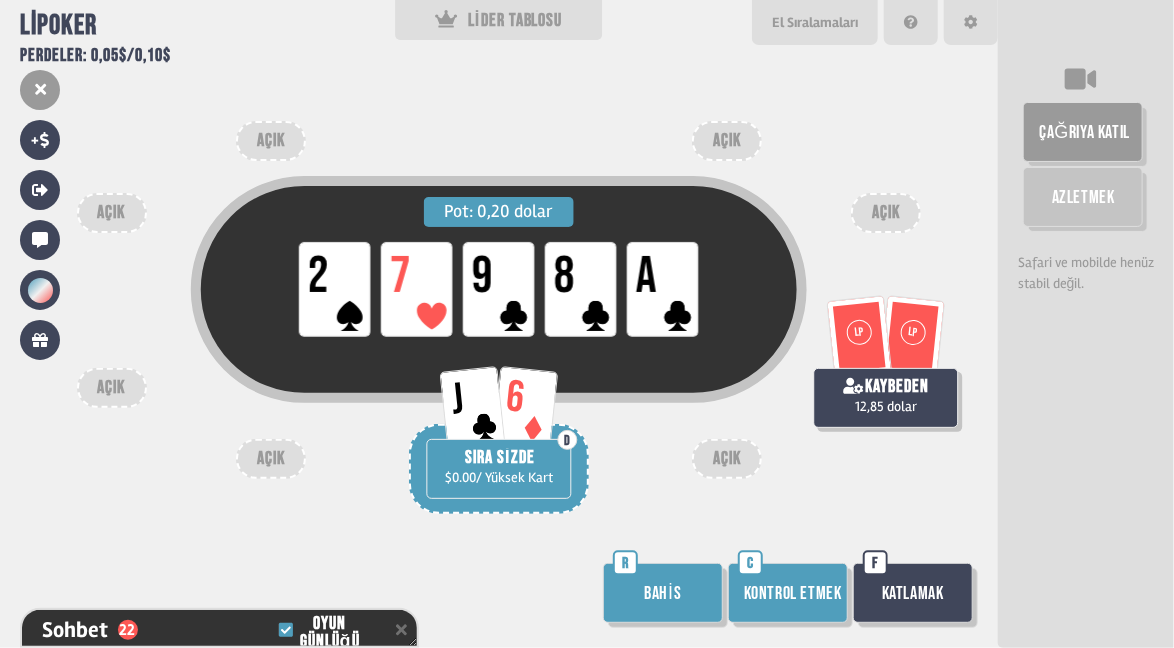 click on "Kontrol etmek" at bounding box center (788, 593) 